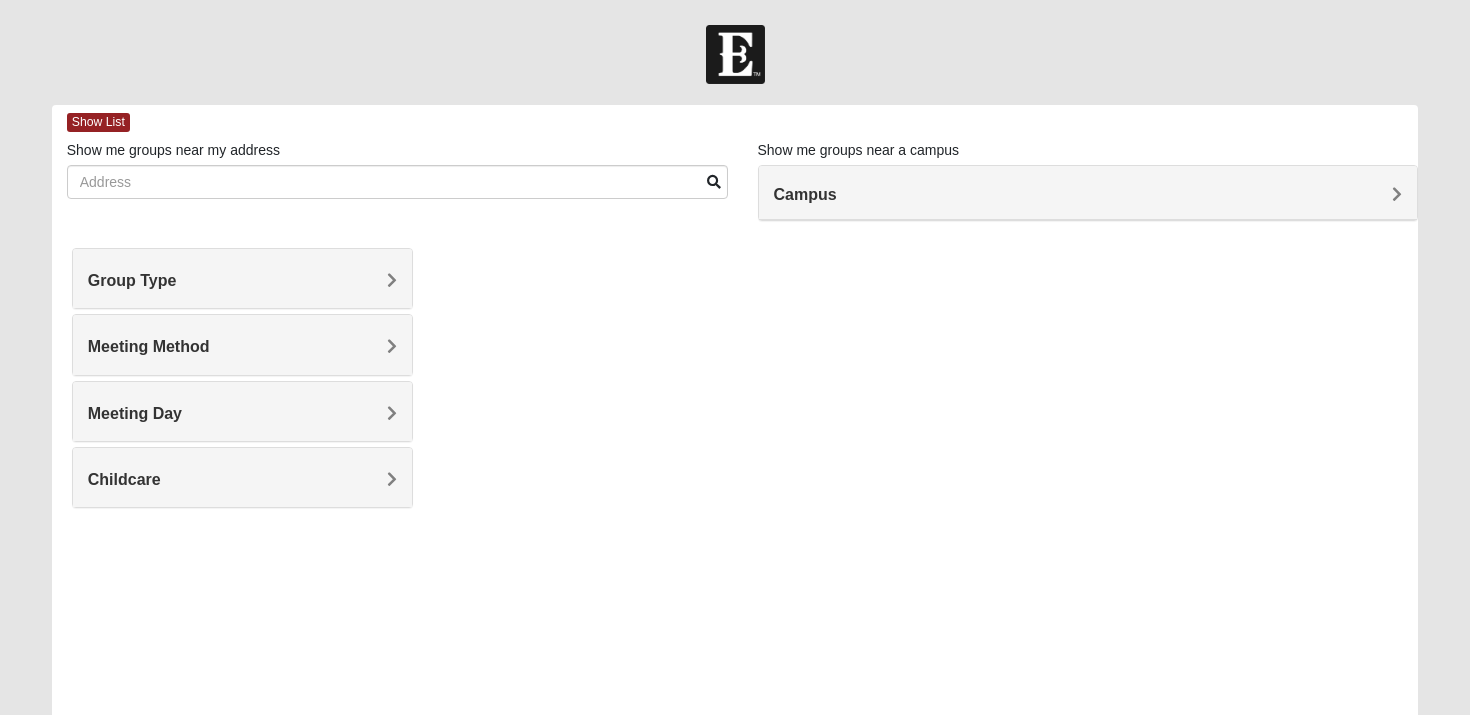 scroll, scrollTop: 0, scrollLeft: 0, axis: both 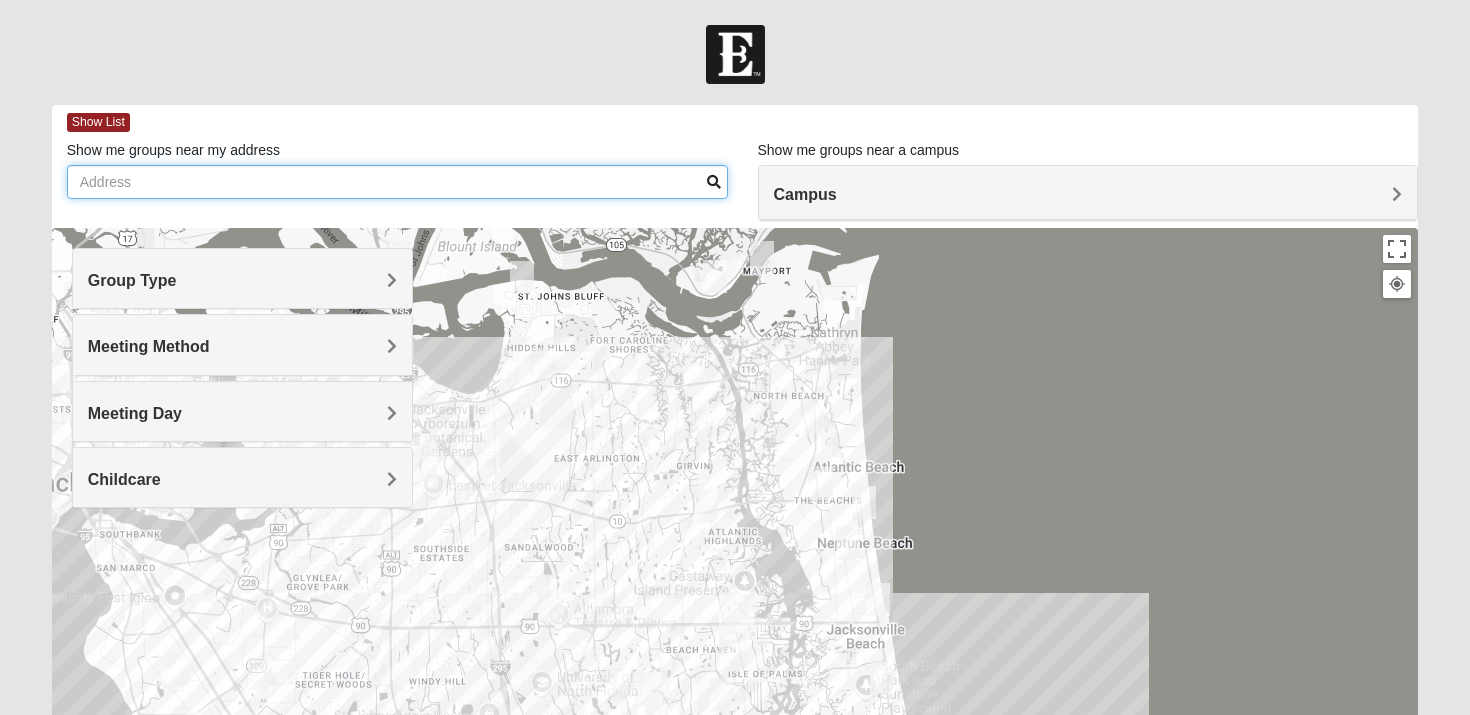 click on "Show me groups near my address" at bounding box center (397, 182) 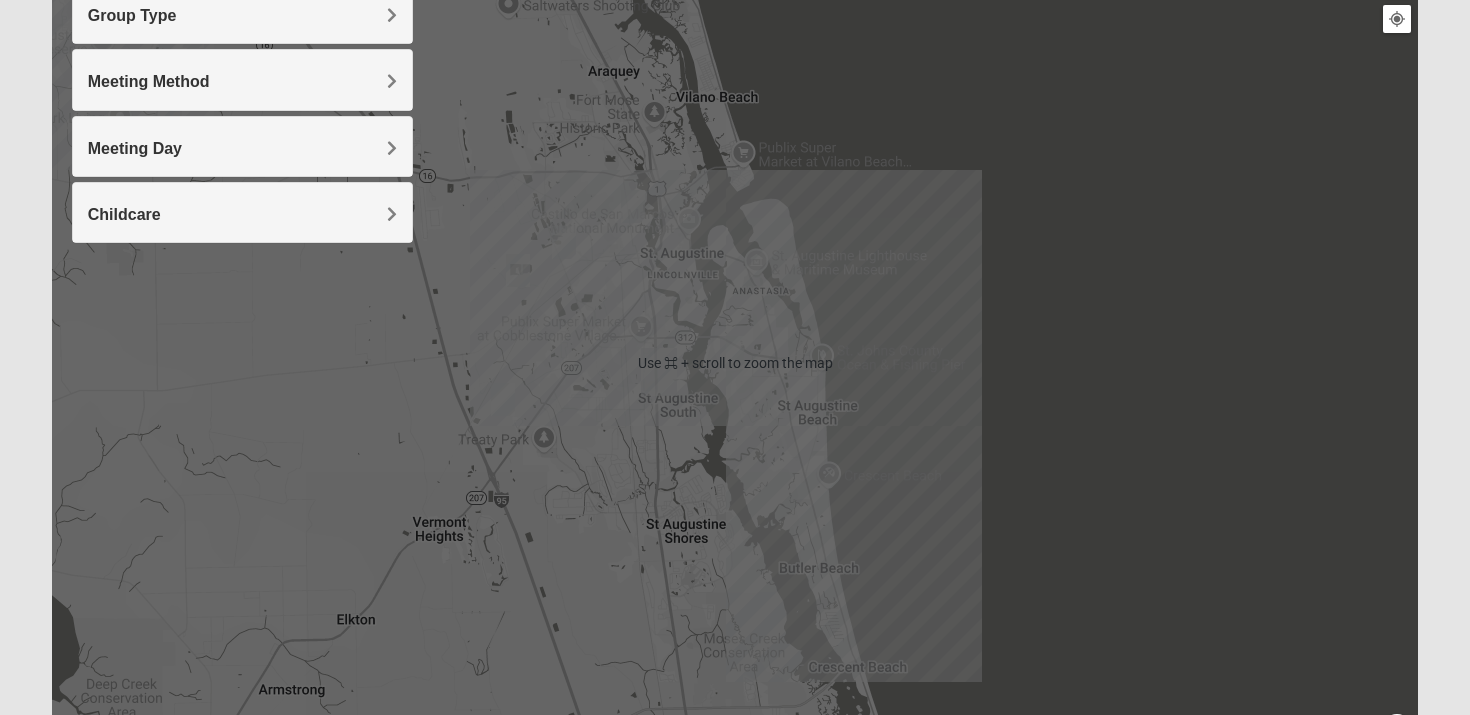 scroll, scrollTop: 386, scrollLeft: 0, axis: vertical 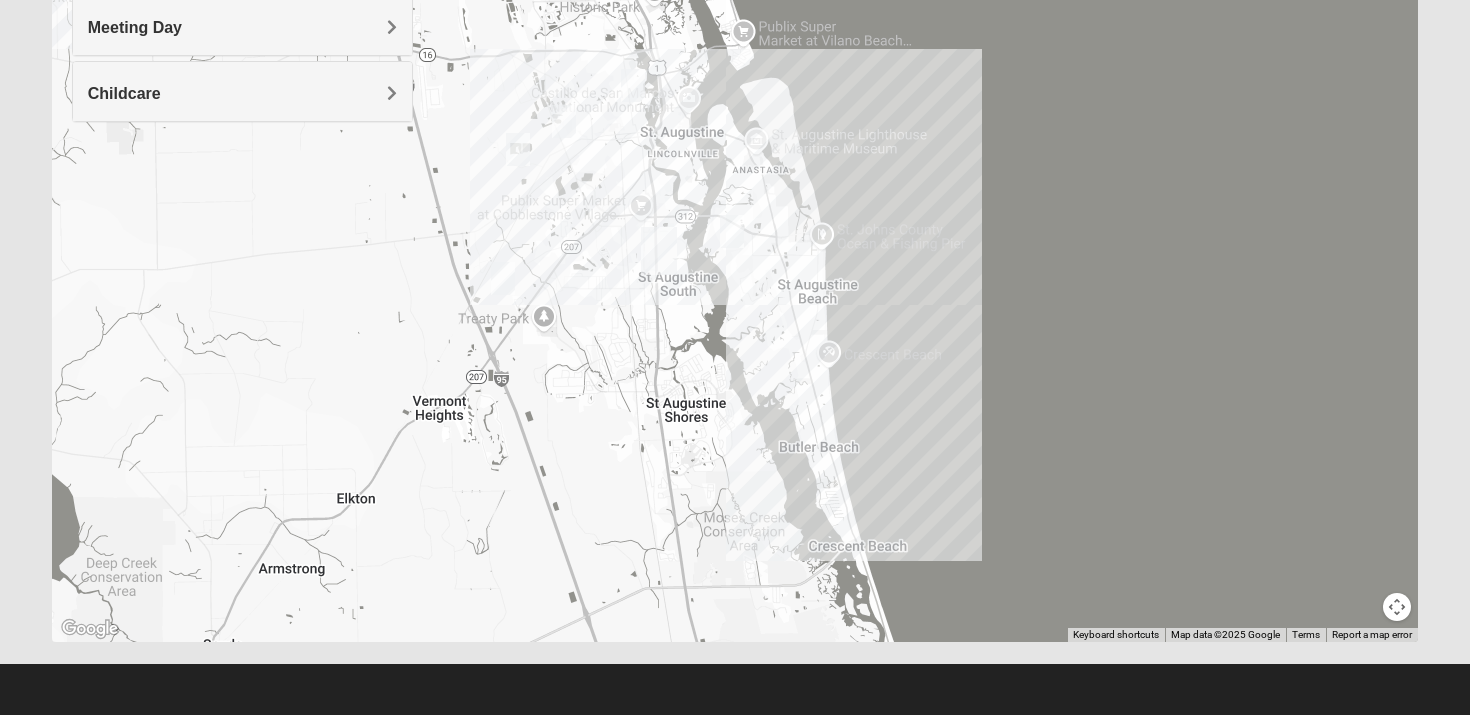 type on "[POSTAL_CODE] [STREET]" 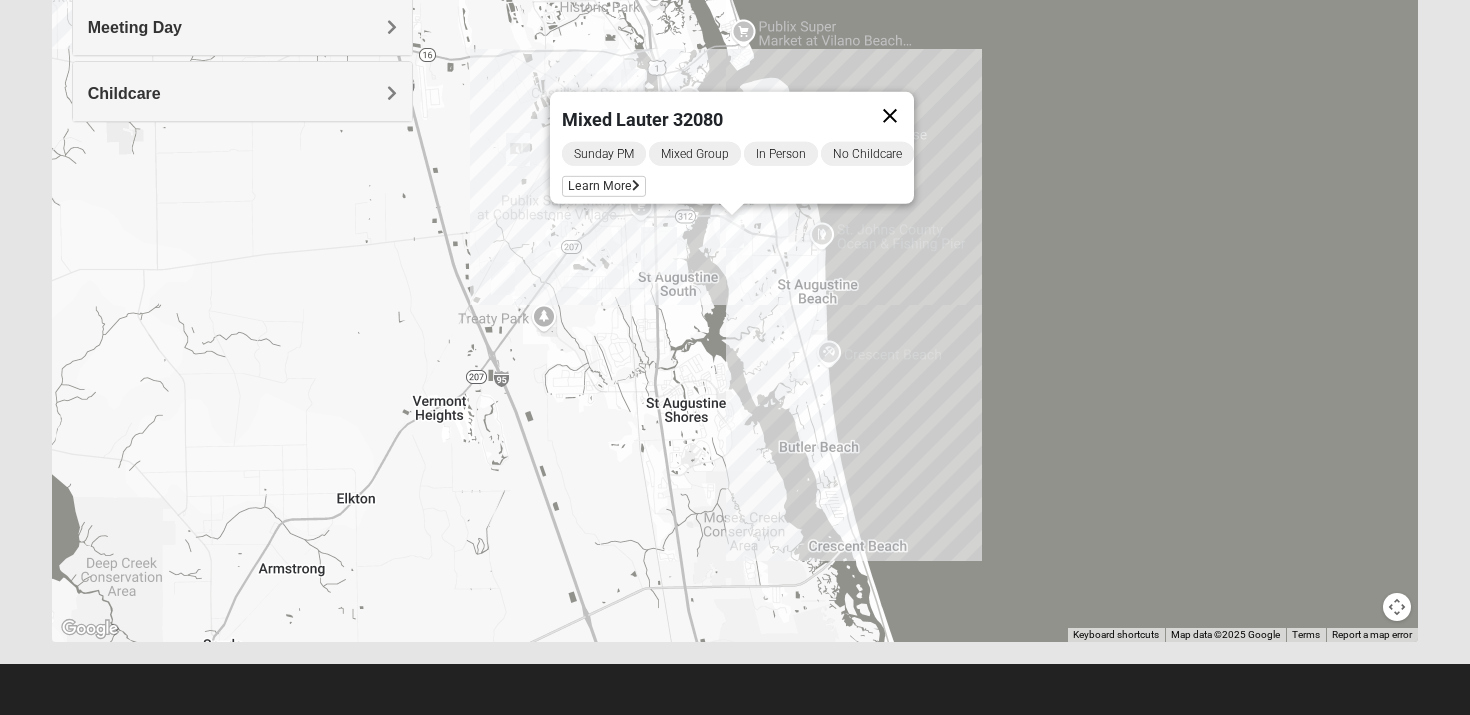 click at bounding box center [890, 116] 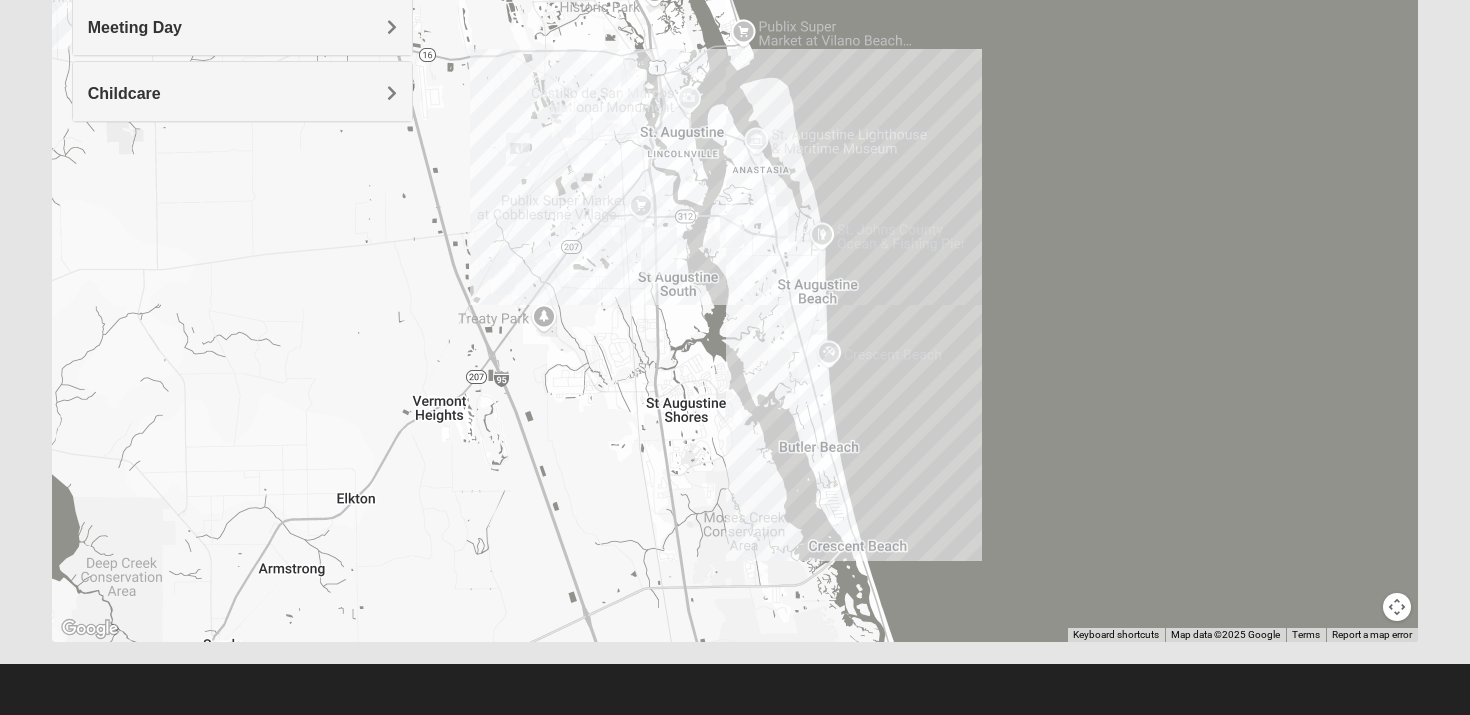 click at bounding box center (503, 278) 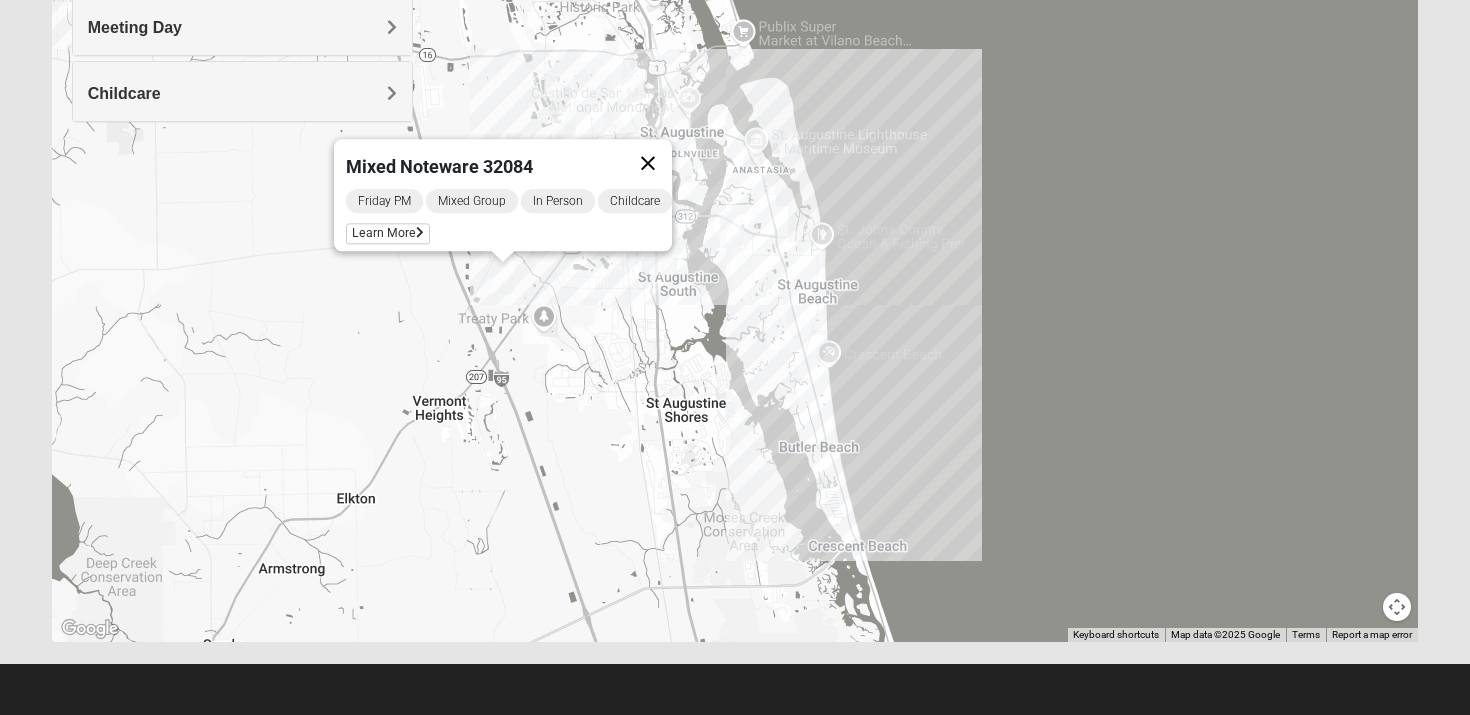 click at bounding box center [648, 163] 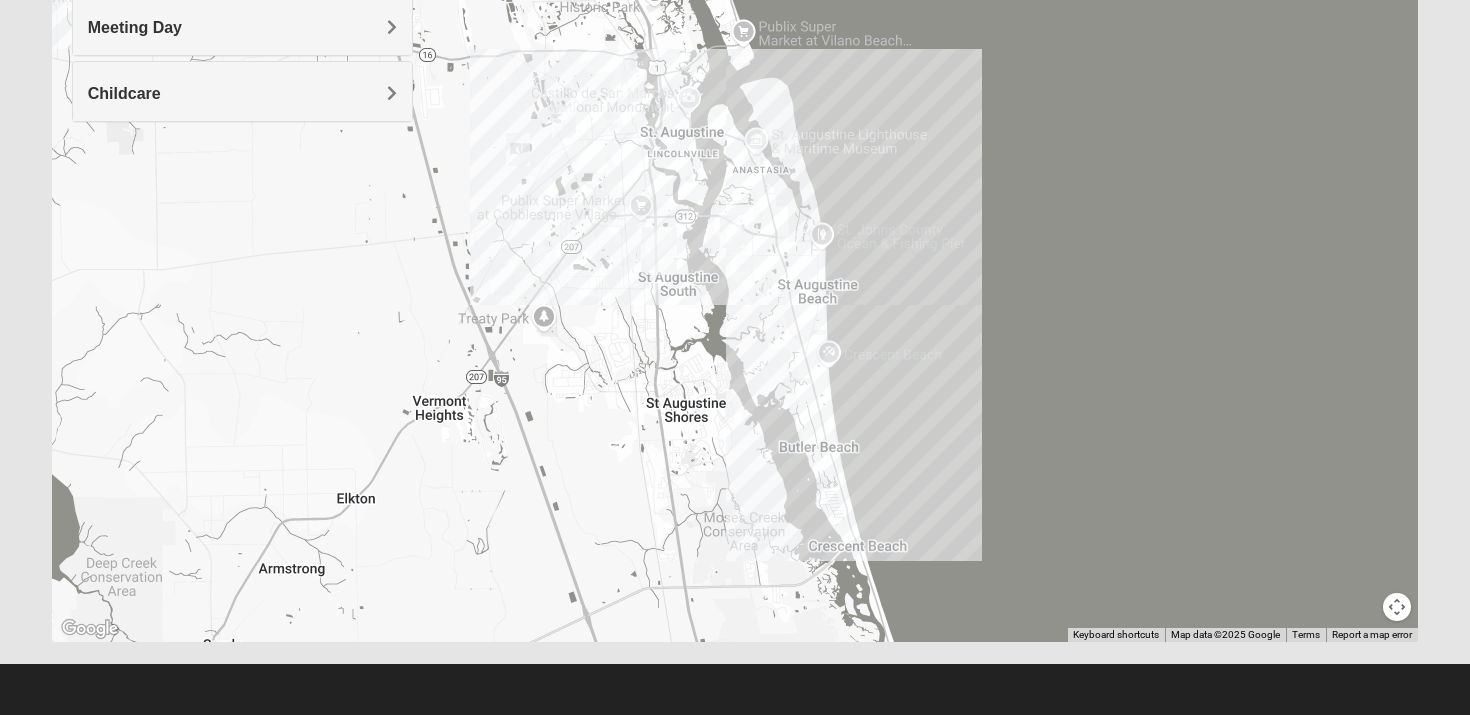 click at bounding box center (518, 149) 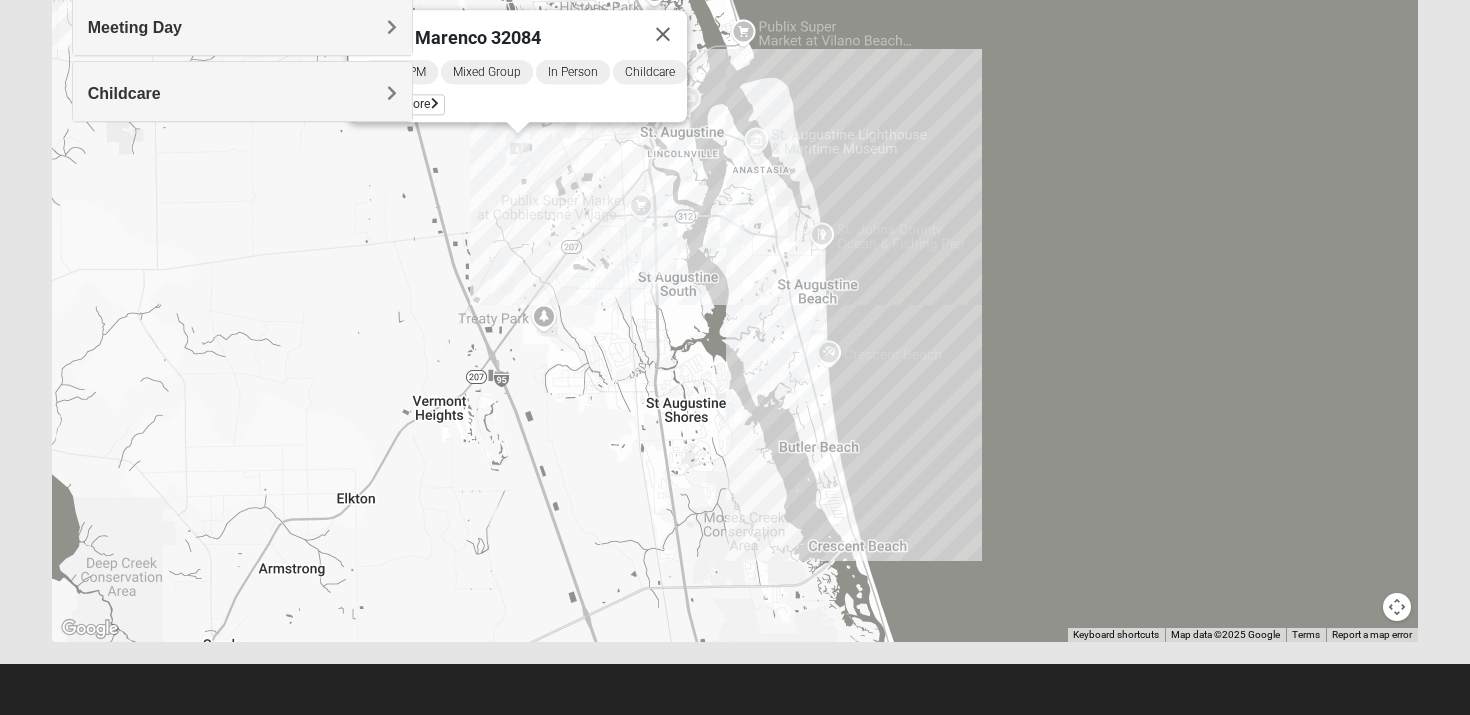 drag, startPoint x: 508, startPoint y: 90, endPoint x: 602, endPoint y: 102, distance: 94.76286 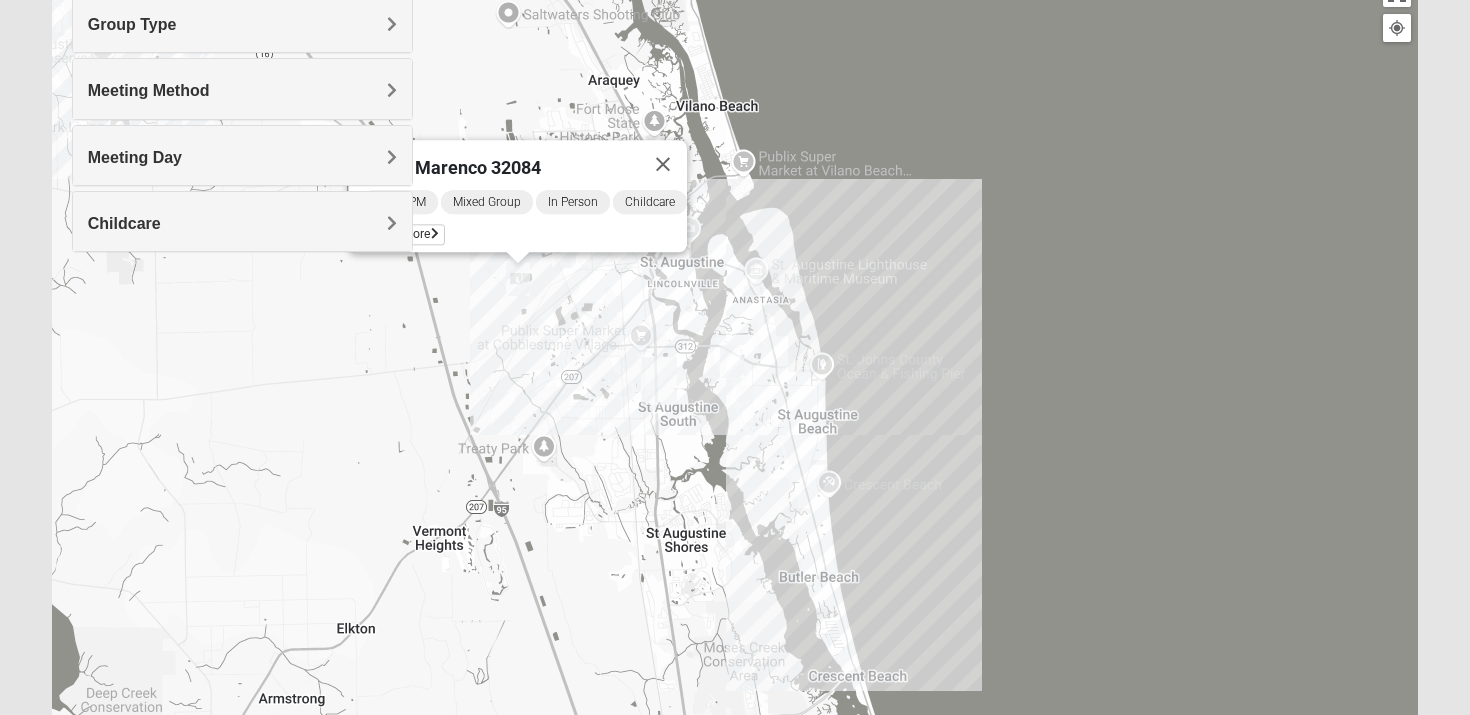 scroll, scrollTop: 257, scrollLeft: 0, axis: vertical 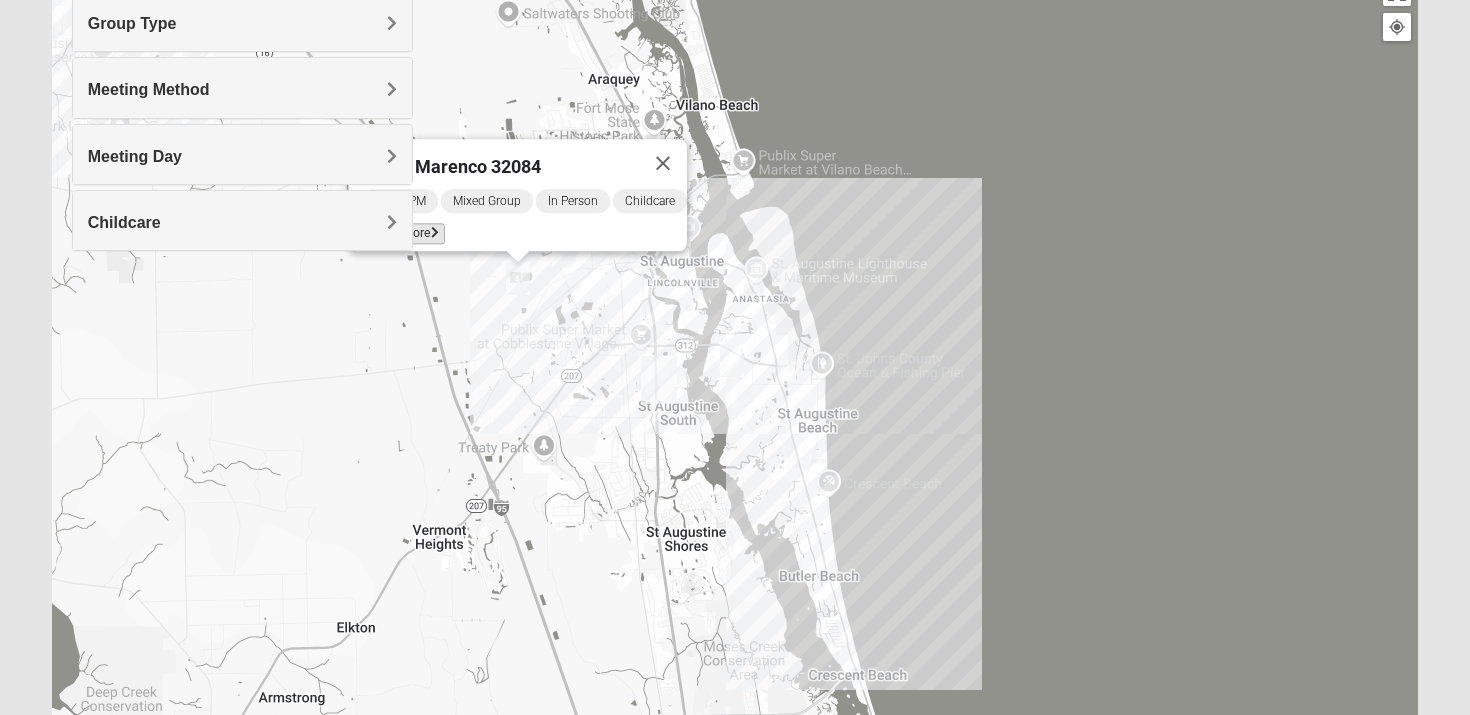click on "Learn More" at bounding box center [403, 233] 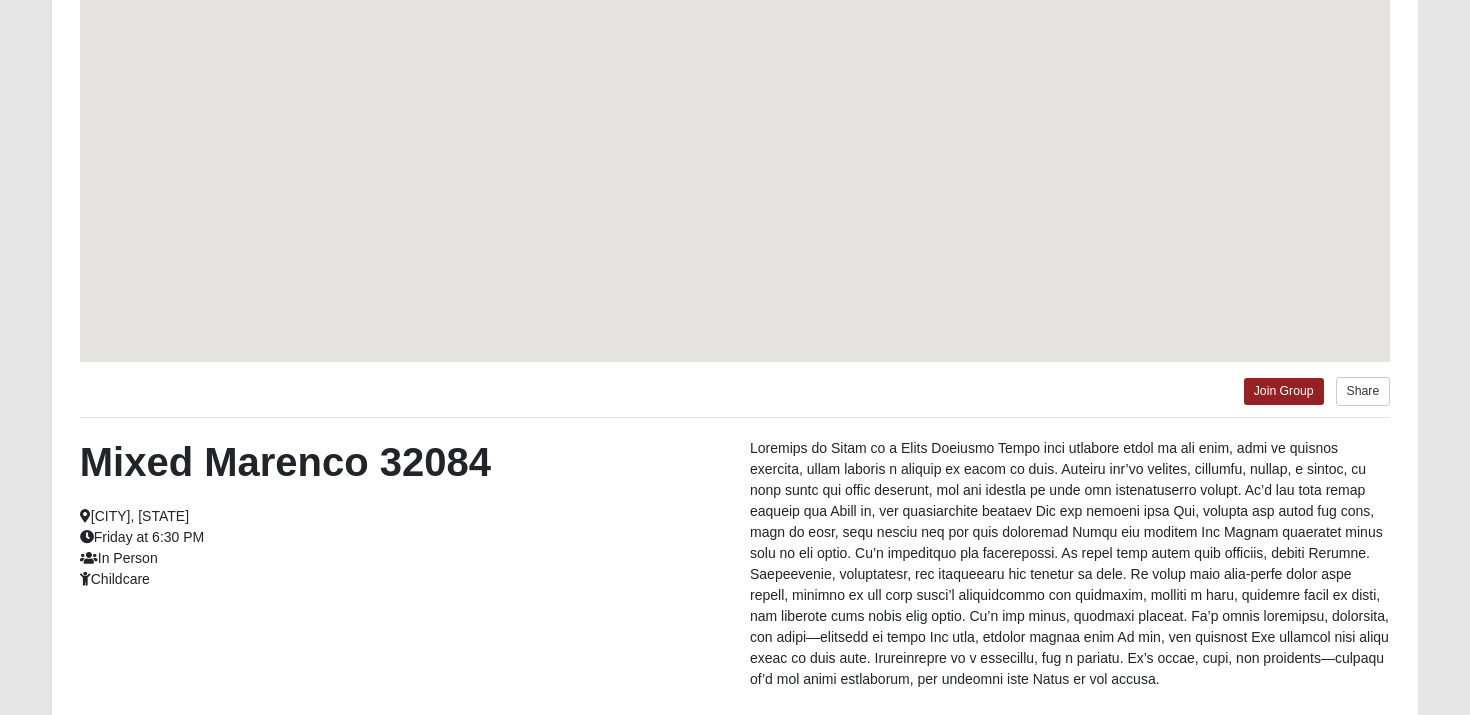 scroll, scrollTop: 169, scrollLeft: 0, axis: vertical 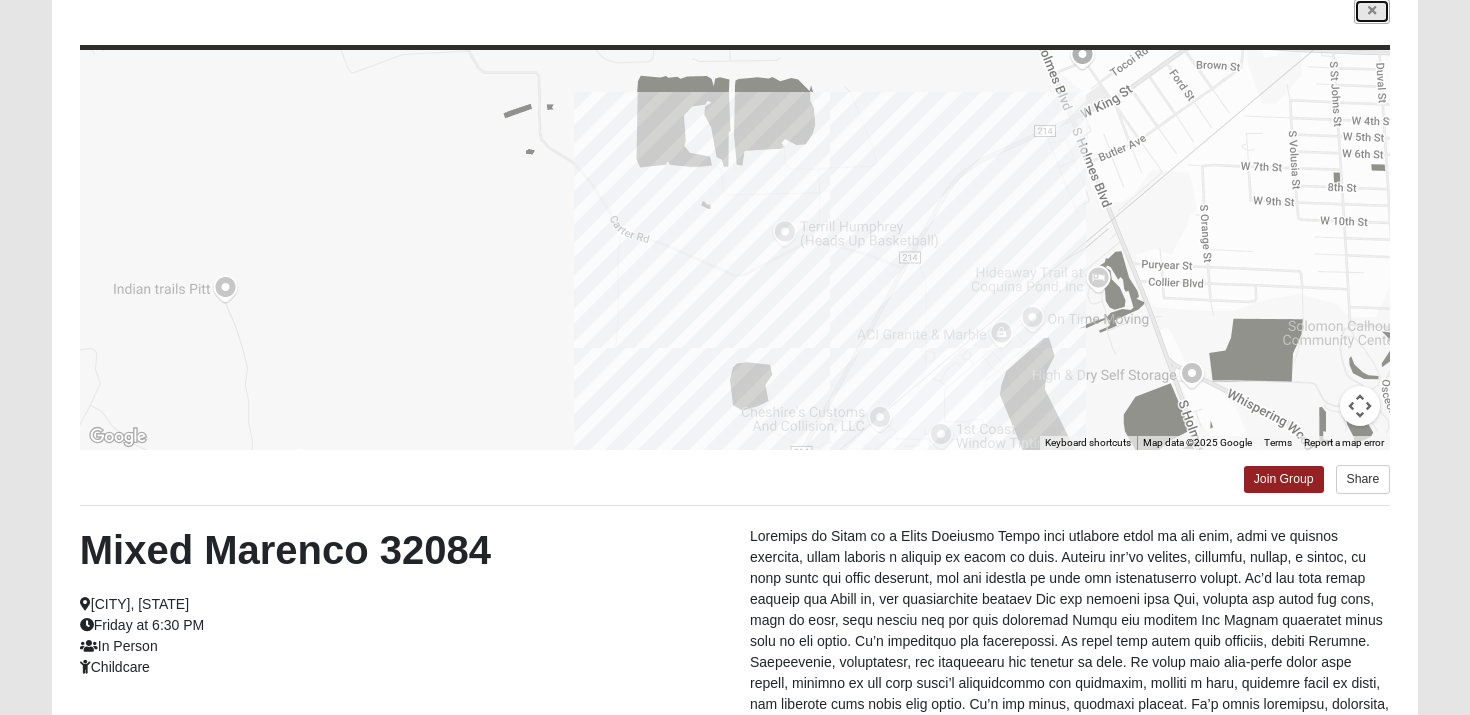 click at bounding box center [1372, 11] 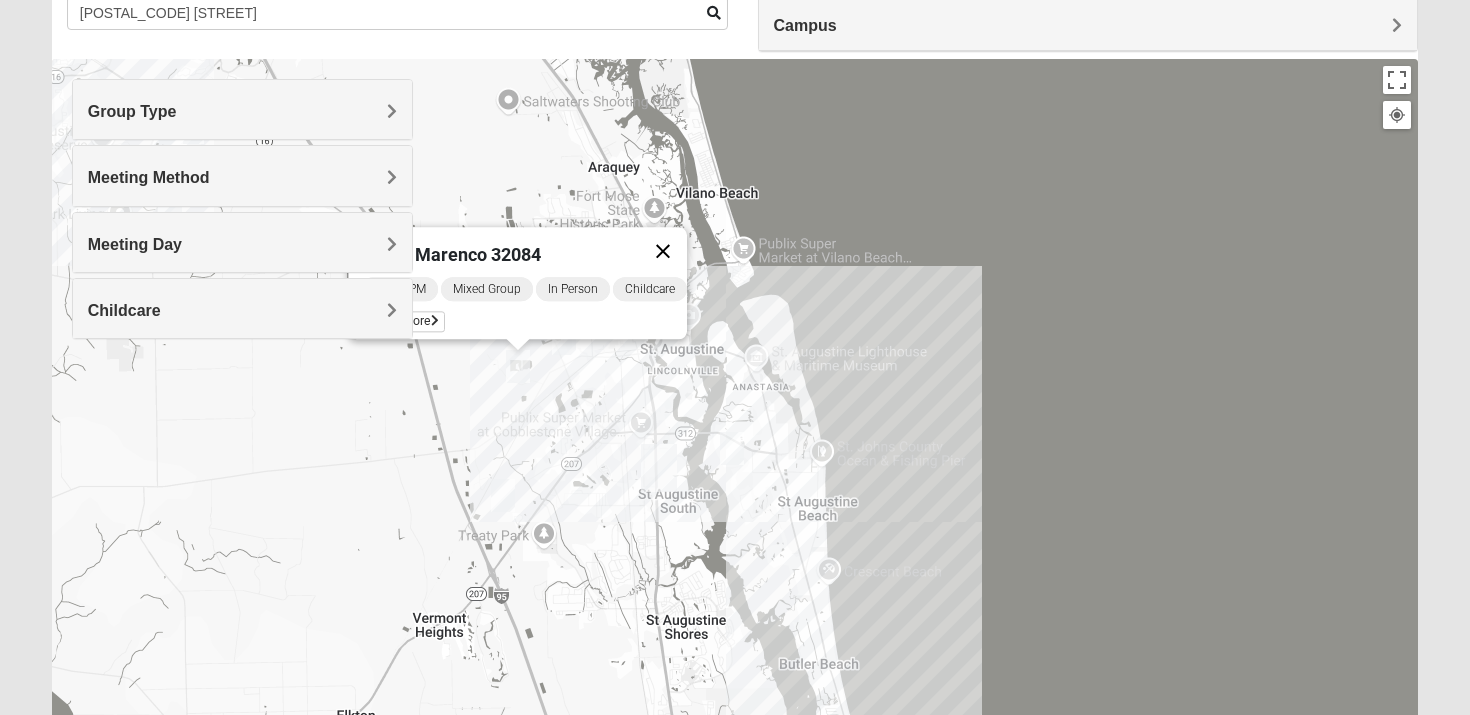 click at bounding box center (663, 251) 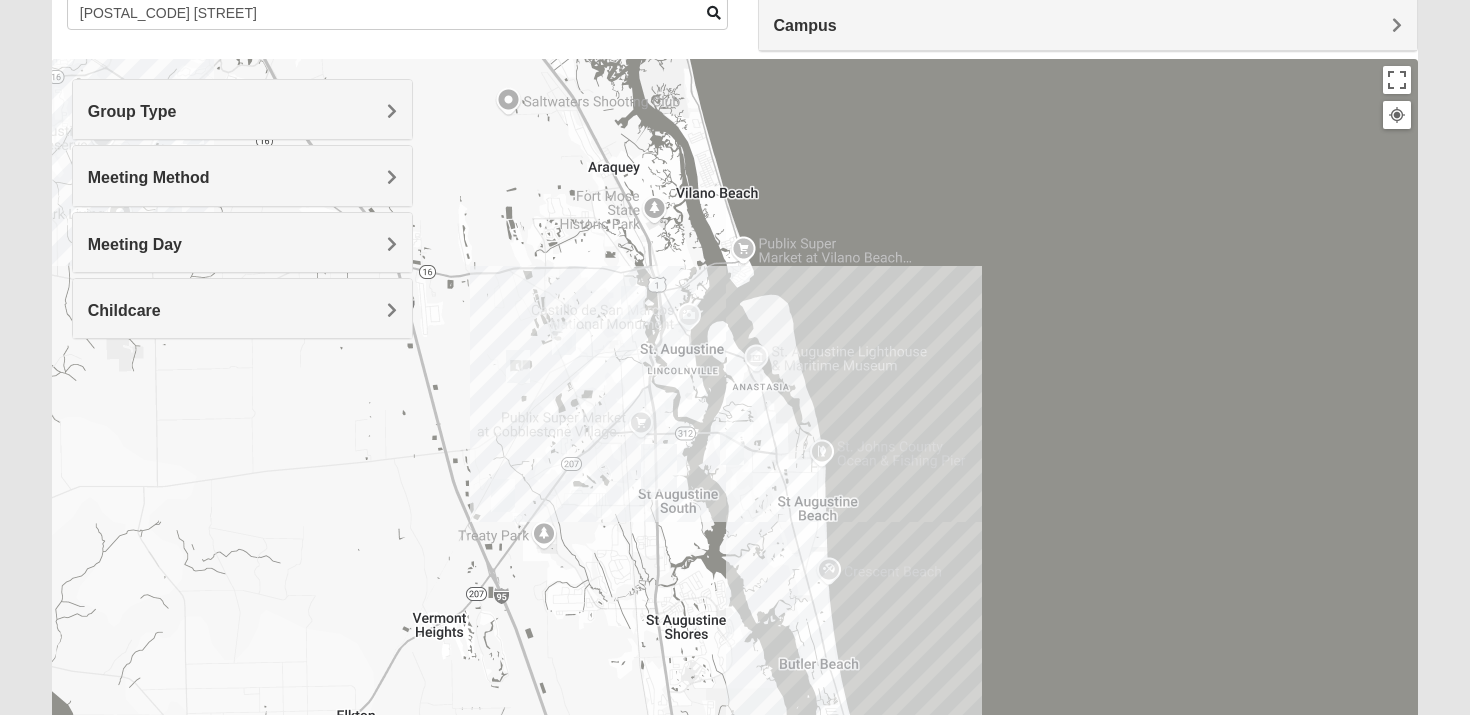 click at bounding box center [633, 302] 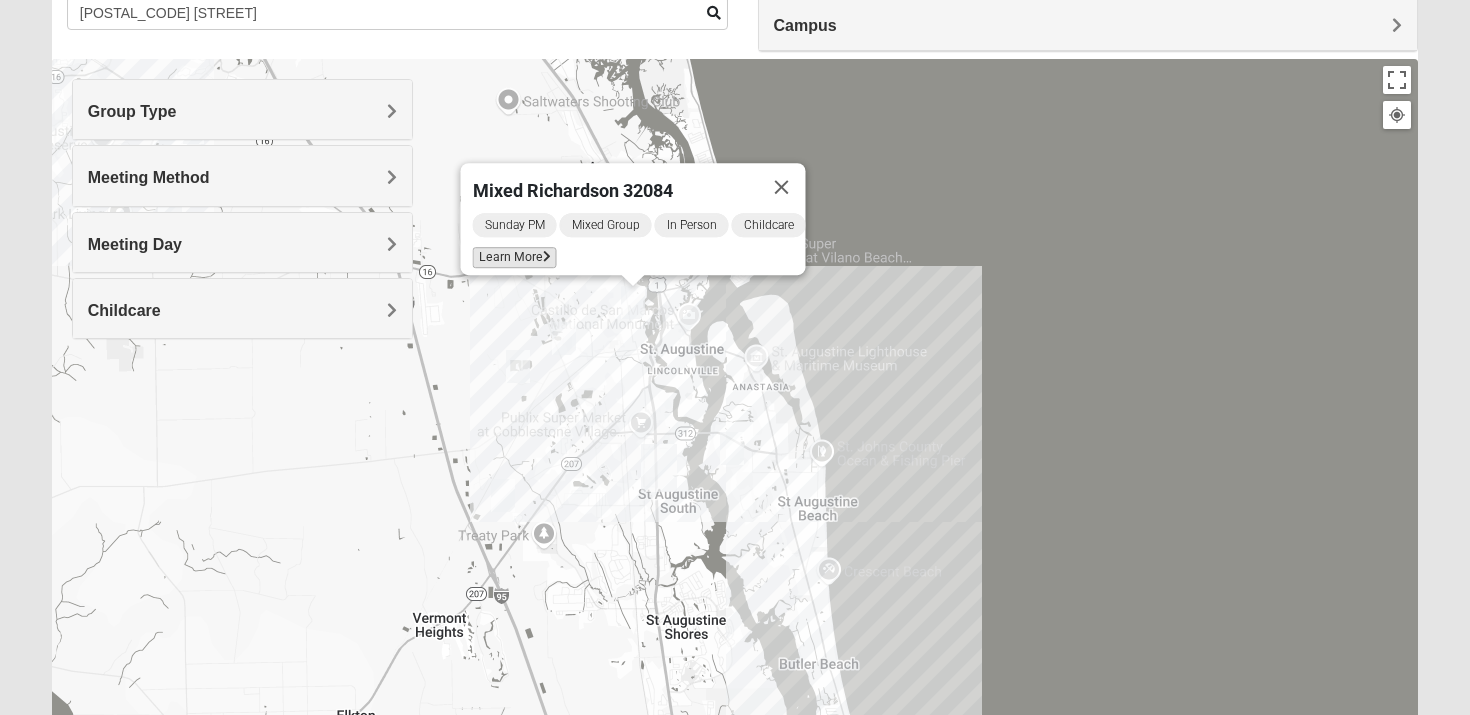 click on "Learn More" at bounding box center [515, 257] 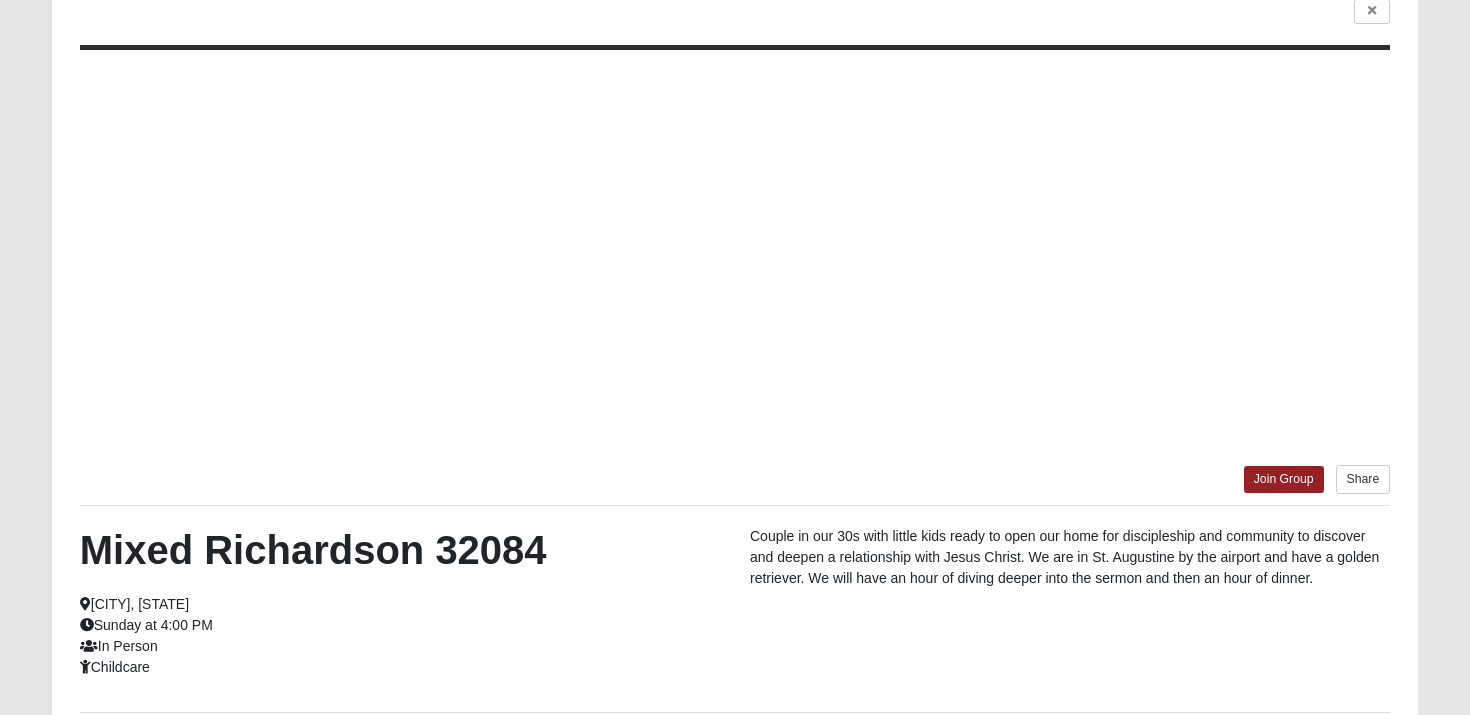 scroll, scrollTop: 81, scrollLeft: 0, axis: vertical 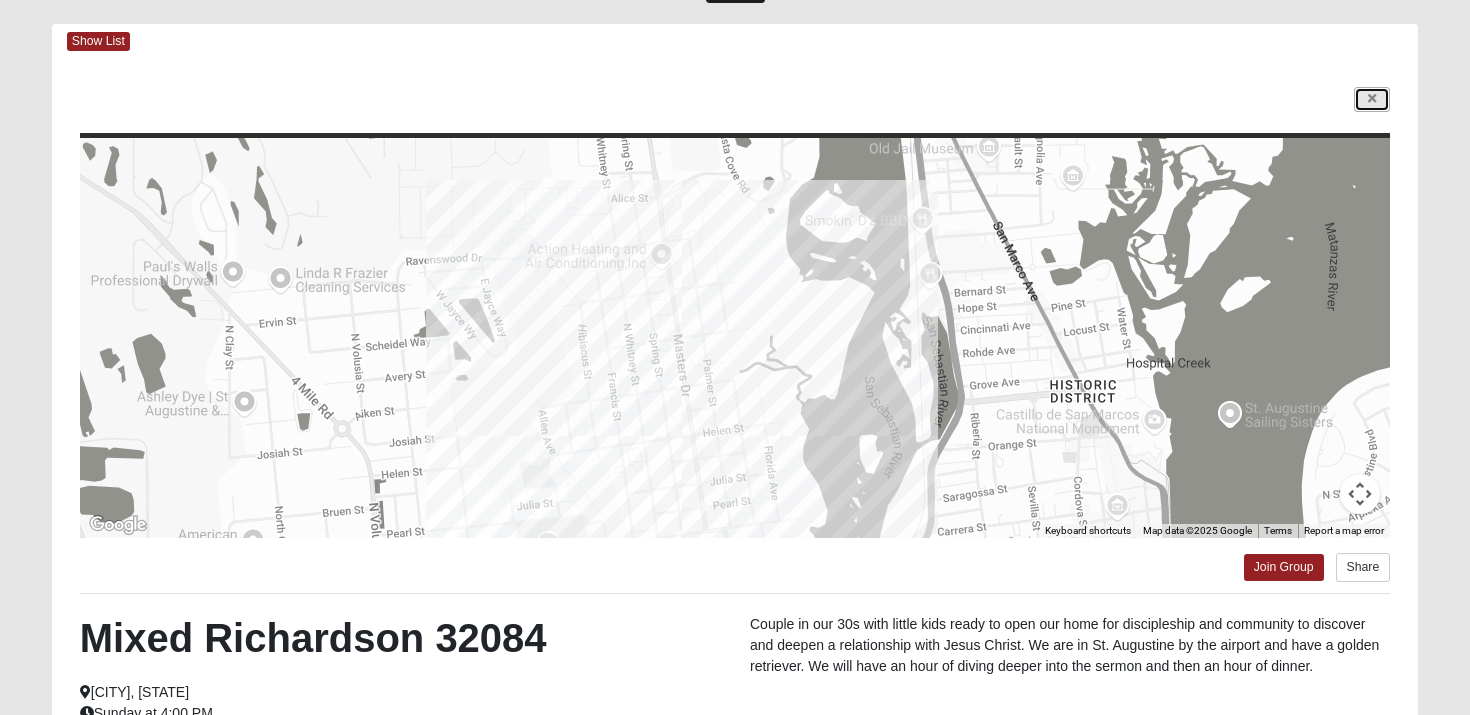 click at bounding box center [1372, 99] 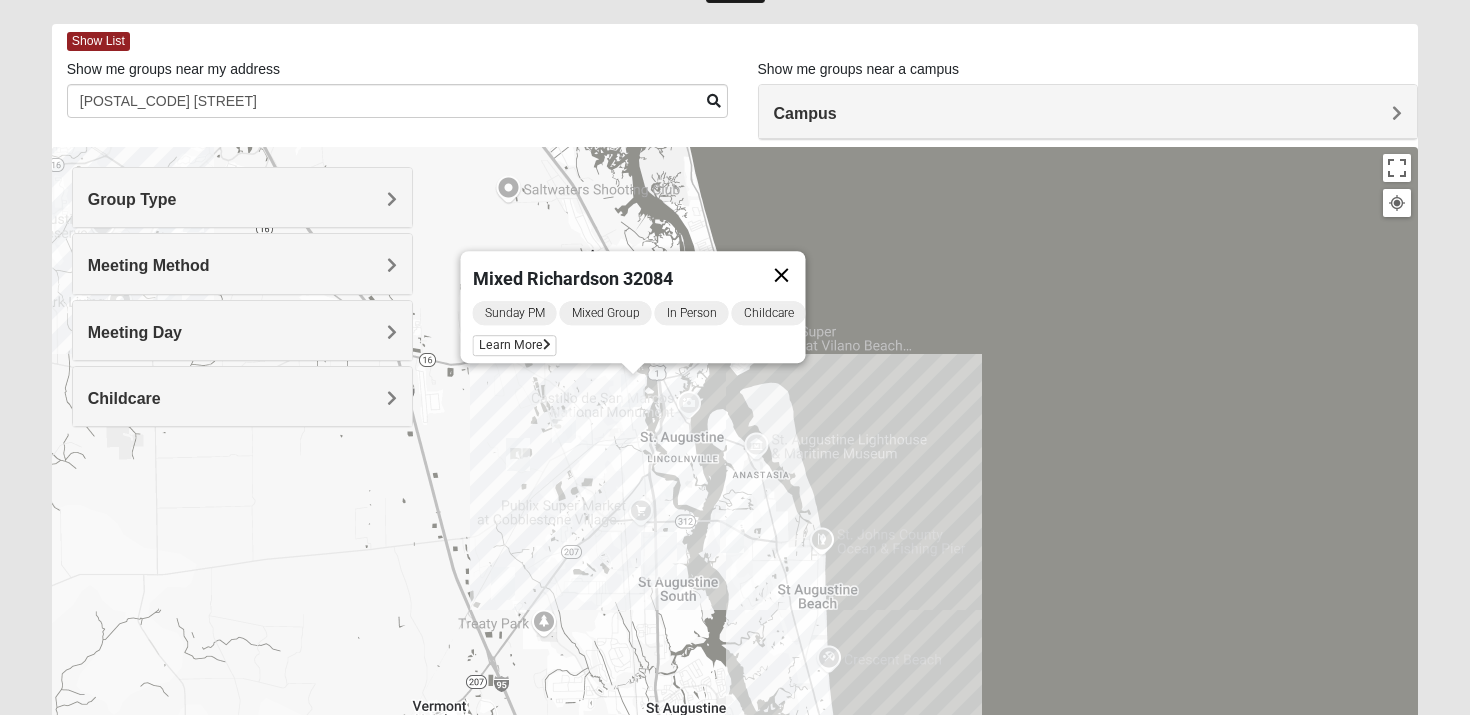 click at bounding box center [782, 275] 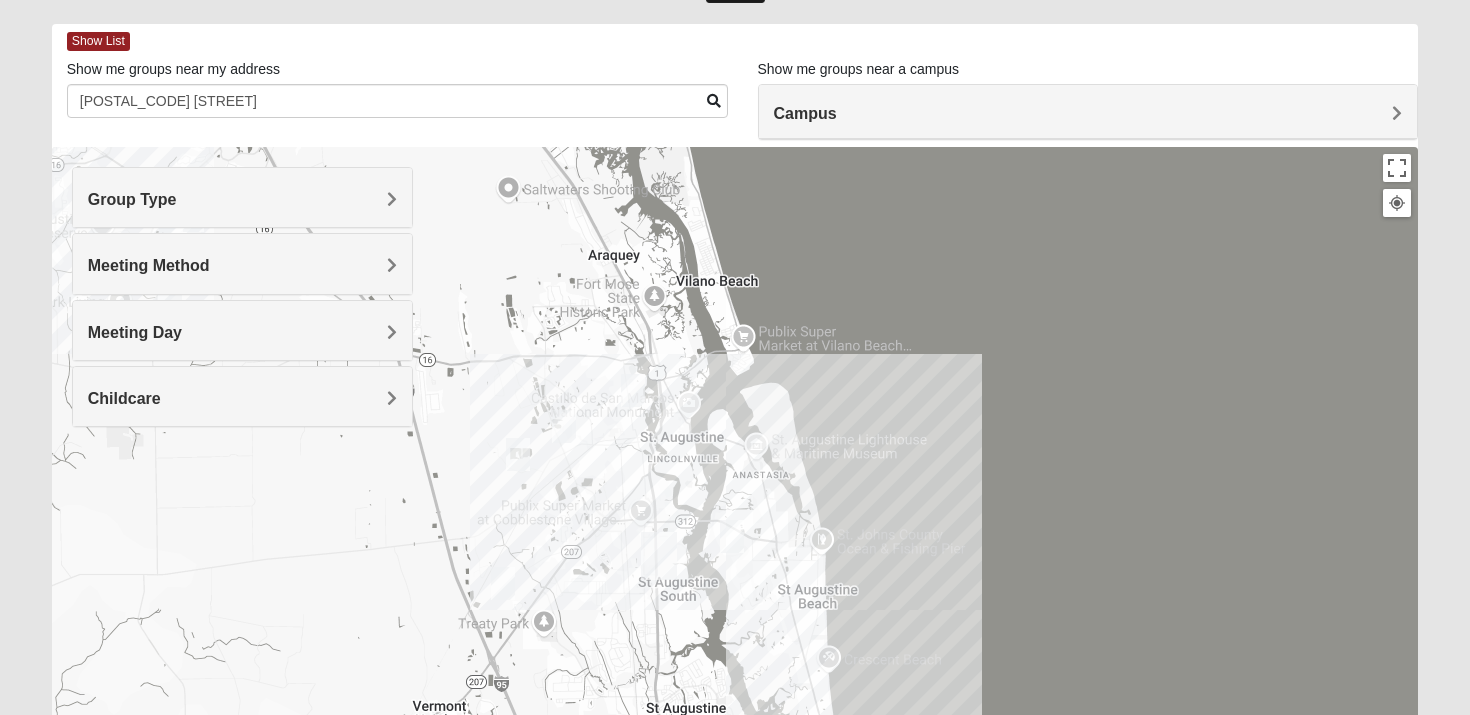 click at bounding box center (564, 426) 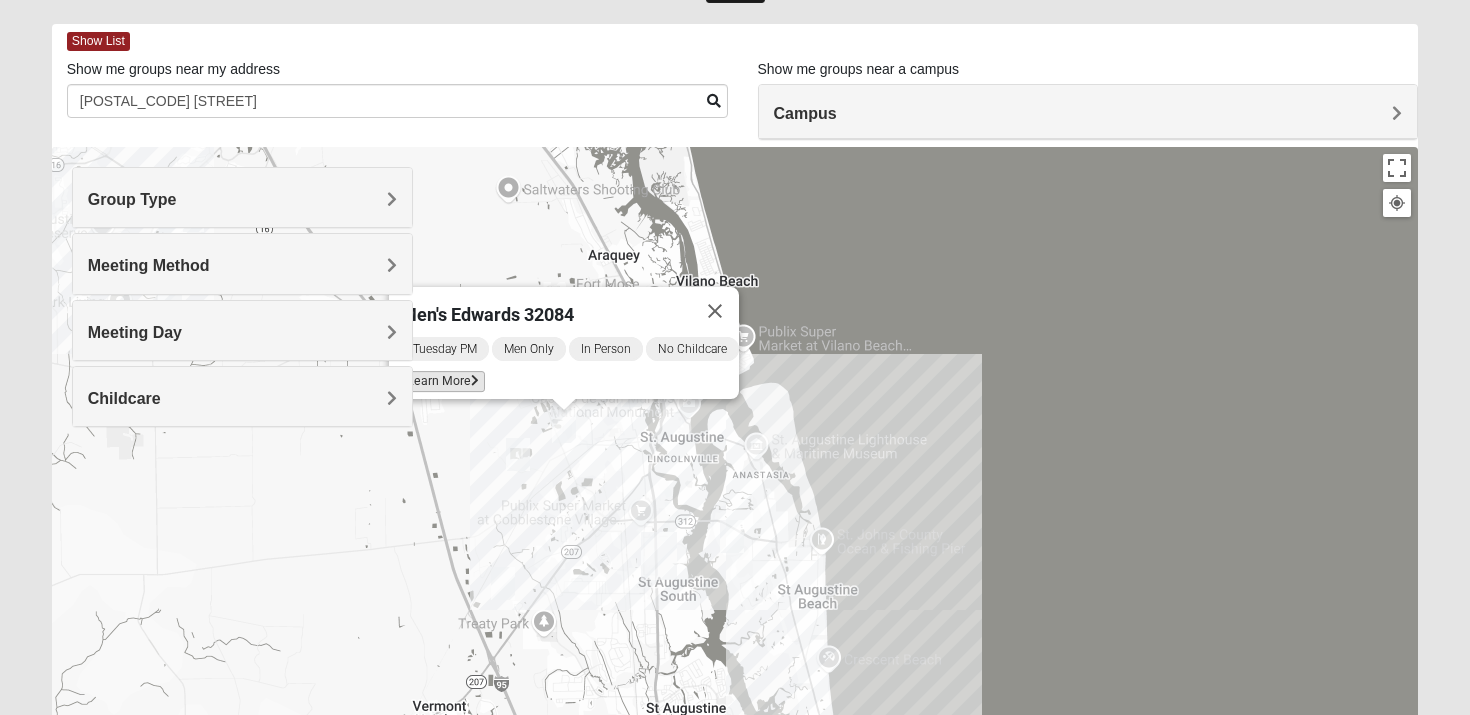 click on "Learn More" at bounding box center (443, 381) 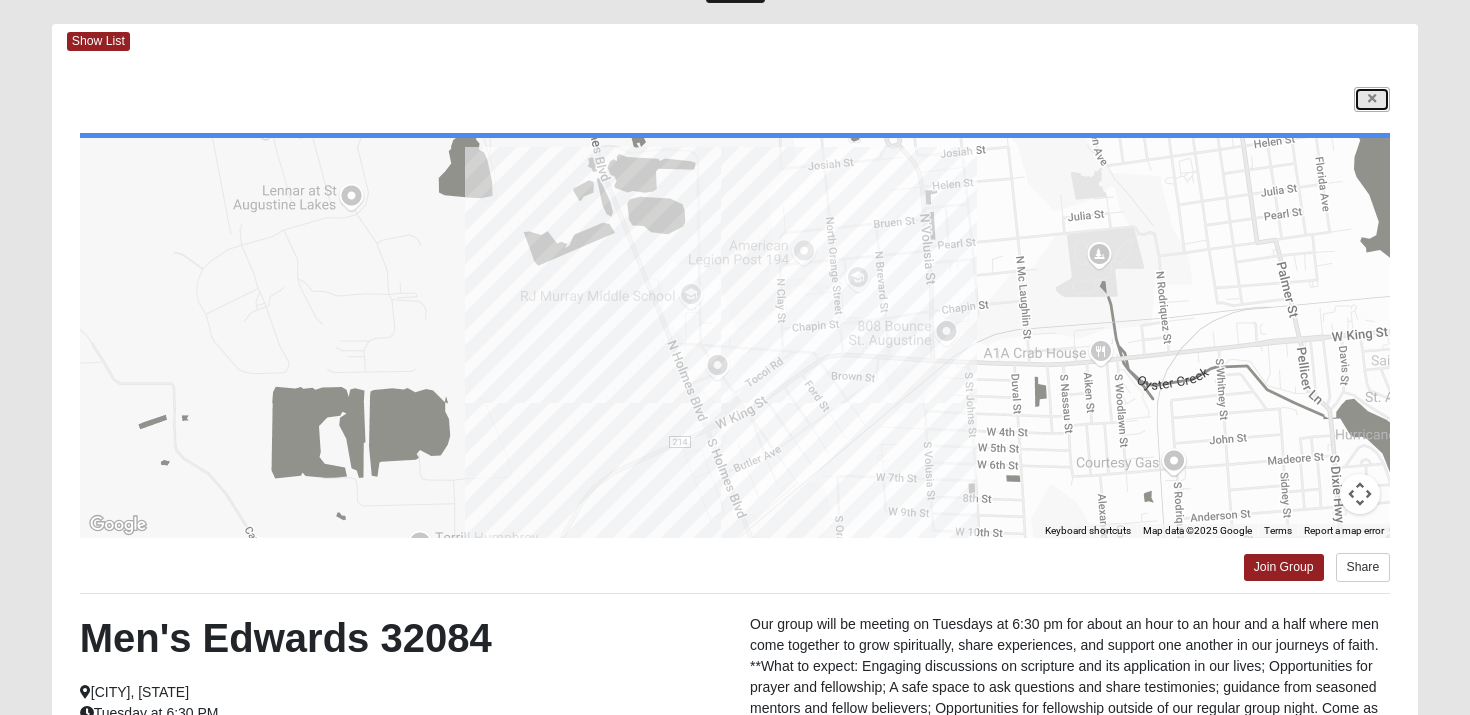 click at bounding box center [1372, 99] 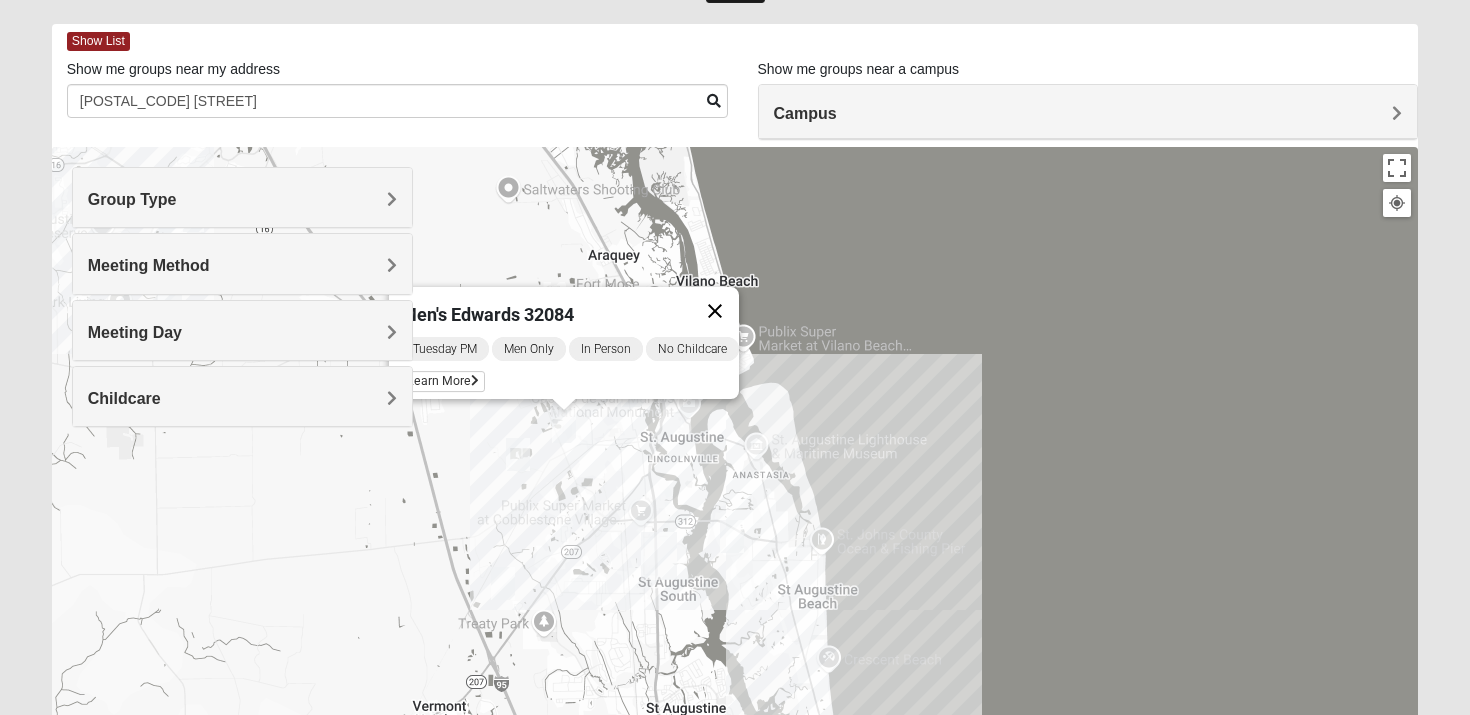 click at bounding box center [715, 311] 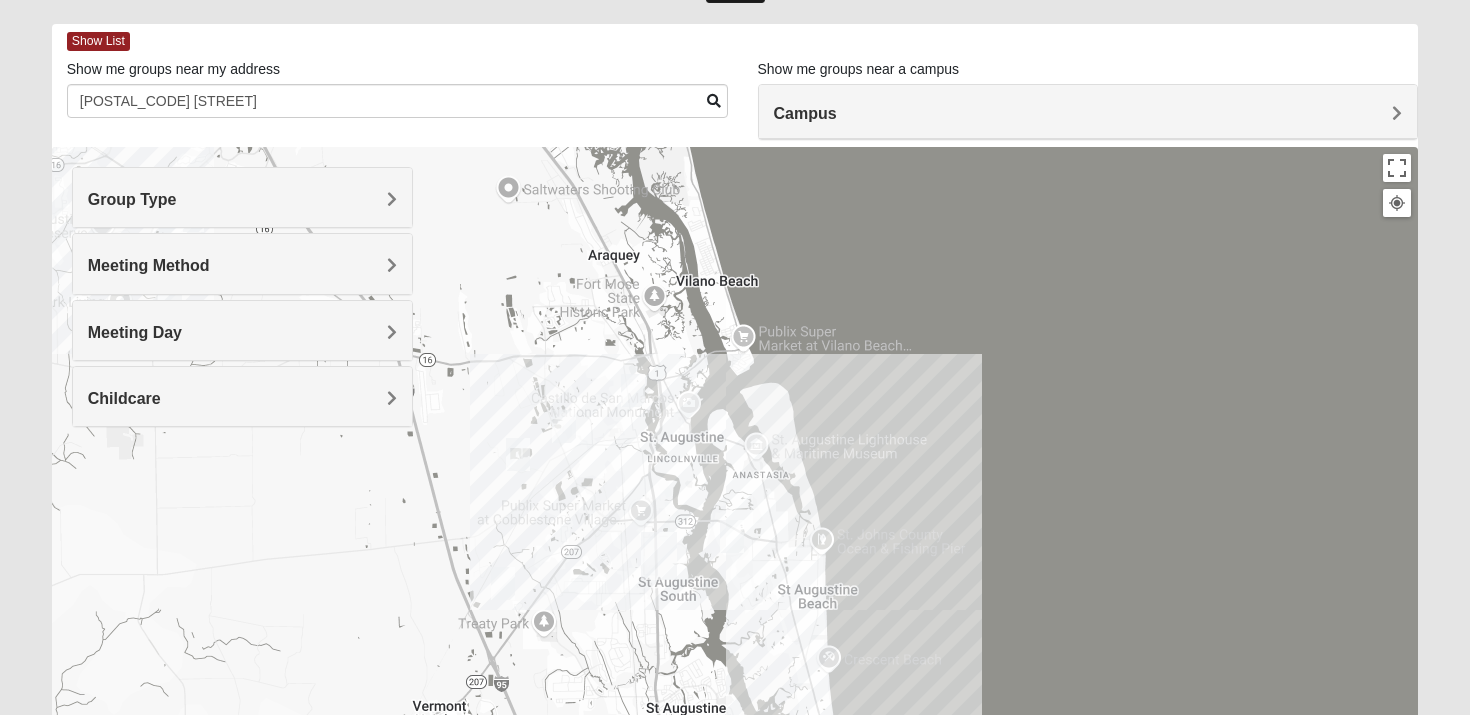 click at bounding box center (503, 583) 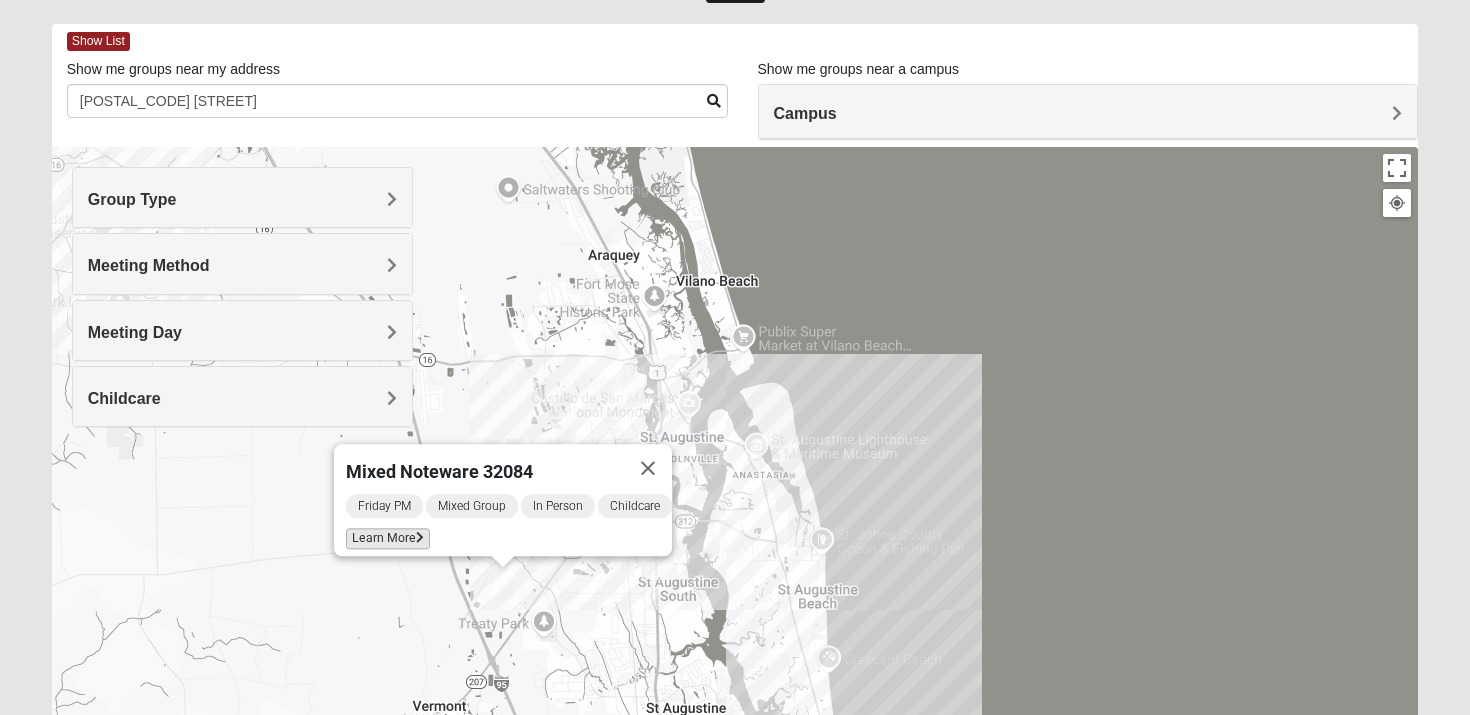 click on "Learn More" at bounding box center [388, 538] 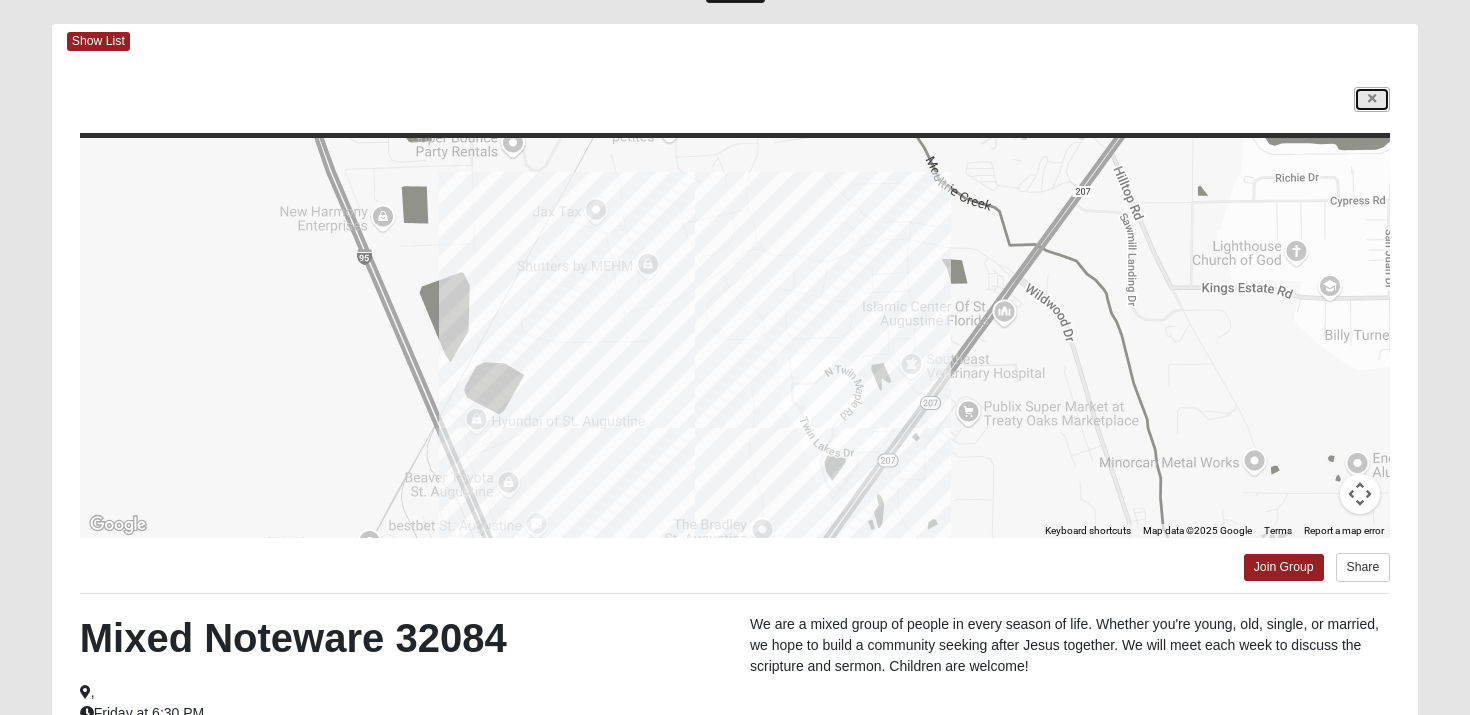 click at bounding box center (1372, 99) 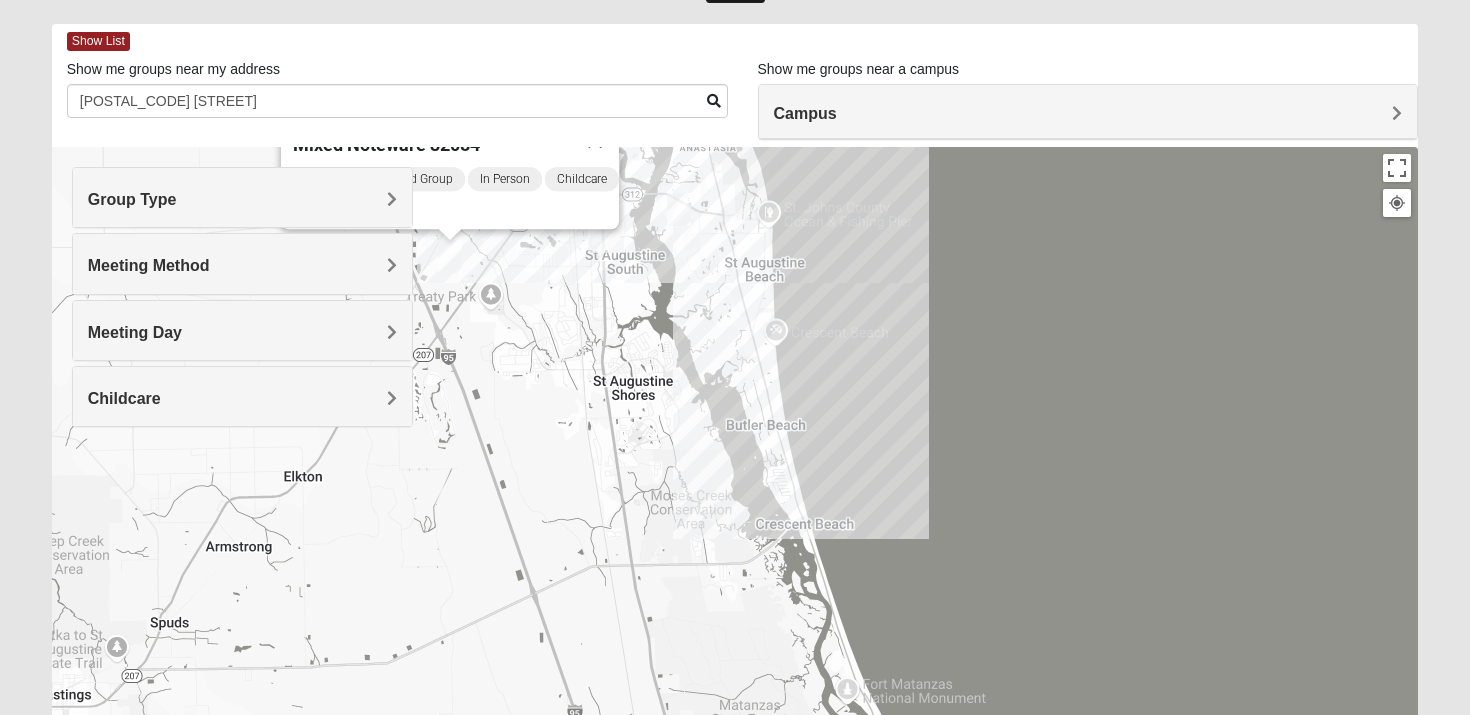 drag, startPoint x: 783, startPoint y: 606, endPoint x: 732, endPoint y: 276, distance: 333.91766 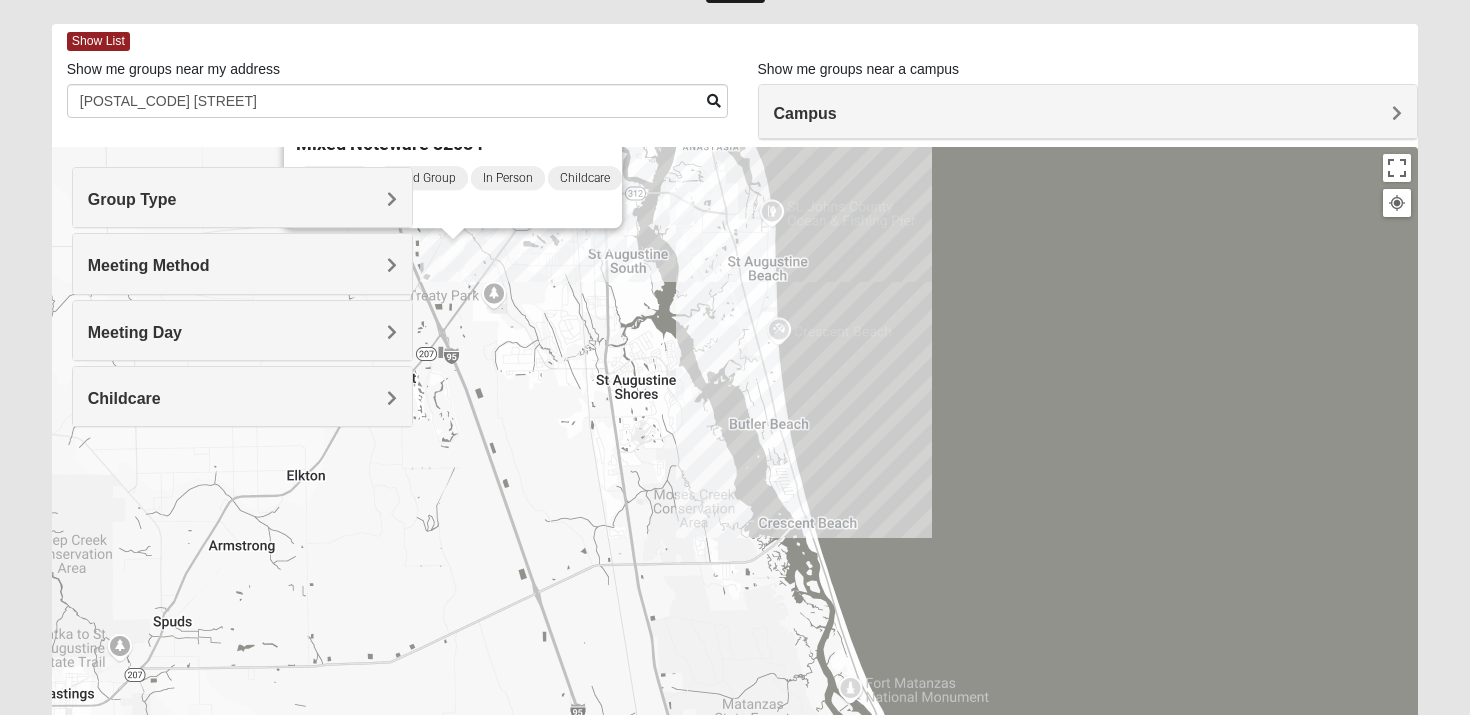 click on "Mixed Noteware [POSTAL_CODE]          Friday PM      Mixed Group      In Person      Childcare Learn More" at bounding box center (735, 547) 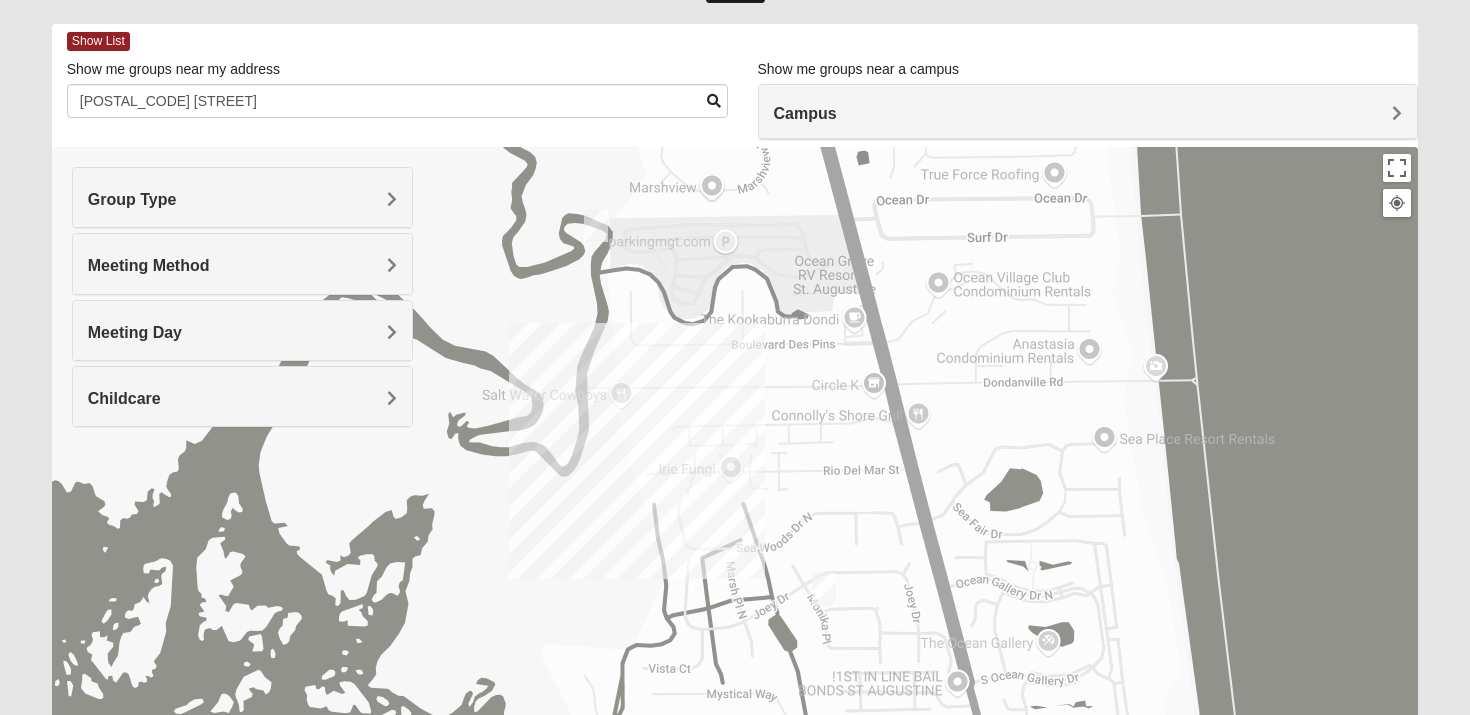 drag, startPoint x: 638, startPoint y: 434, endPoint x: 617, endPoint y: 305, distance: 130.69812 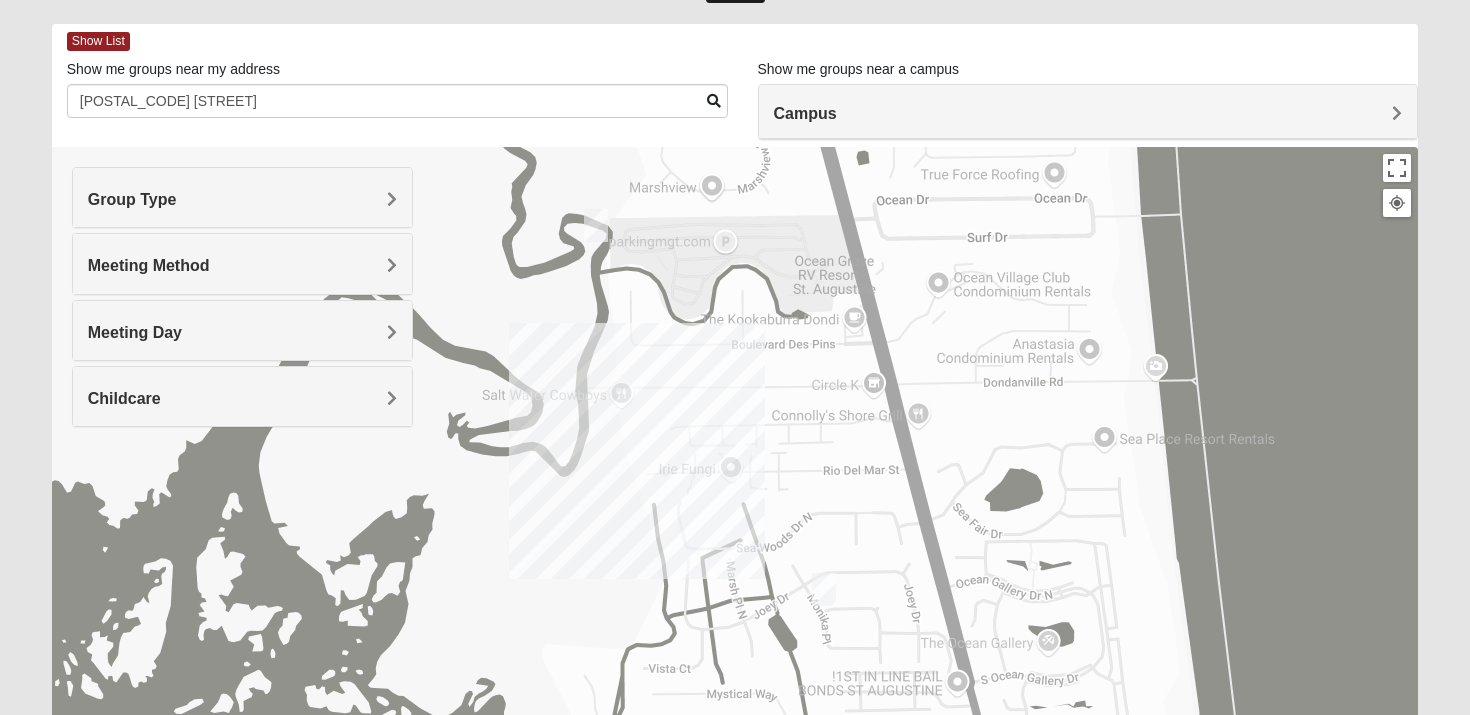 click at bounding box center (824, 589) 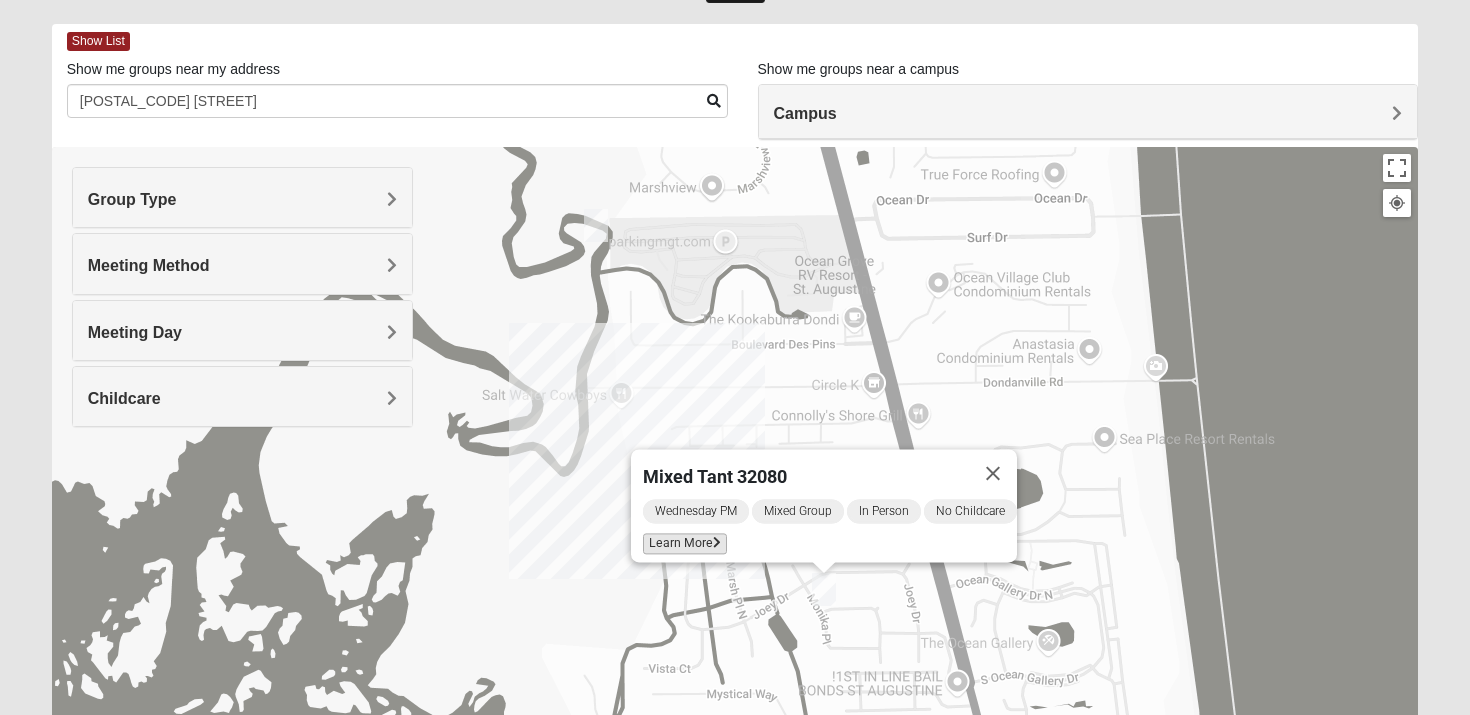 click on "Learn More" at bounding box center (685, 544) 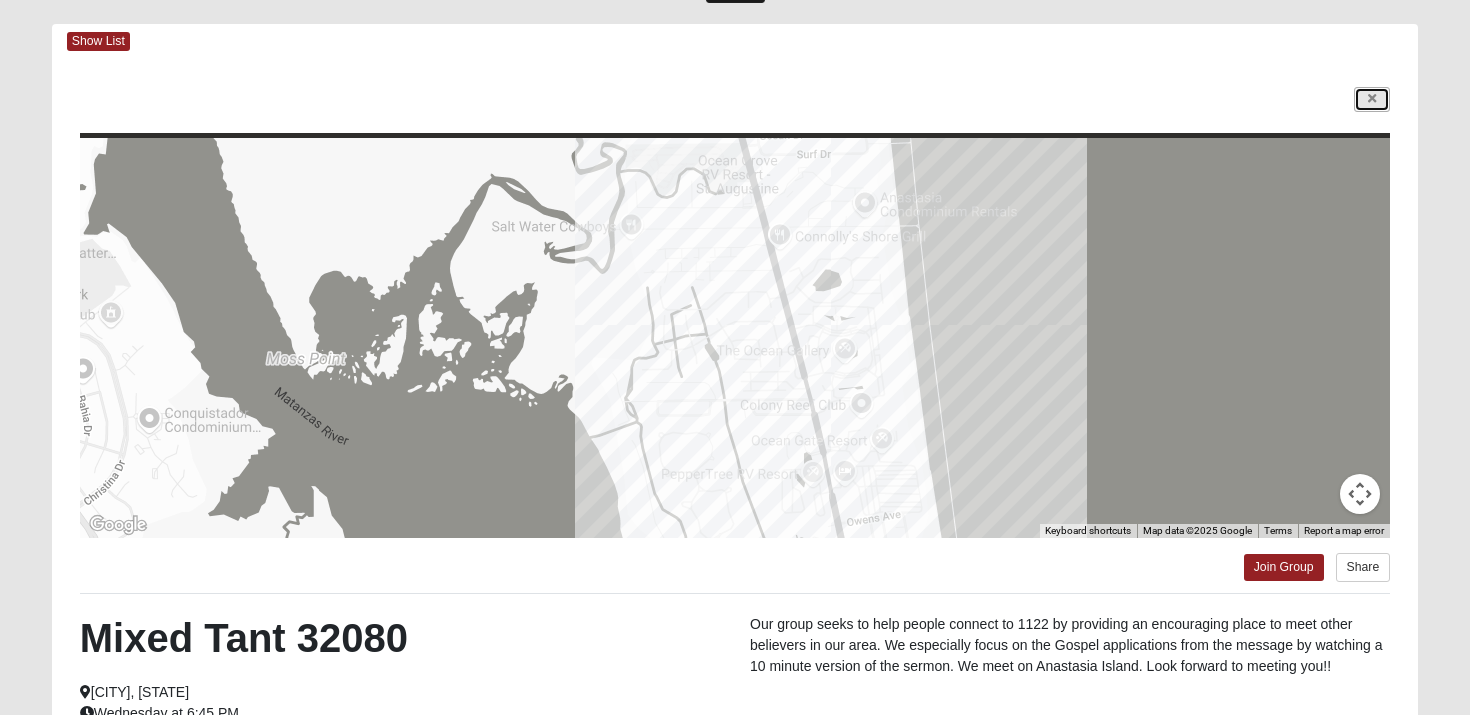 click at bounding box center (1372, 99) 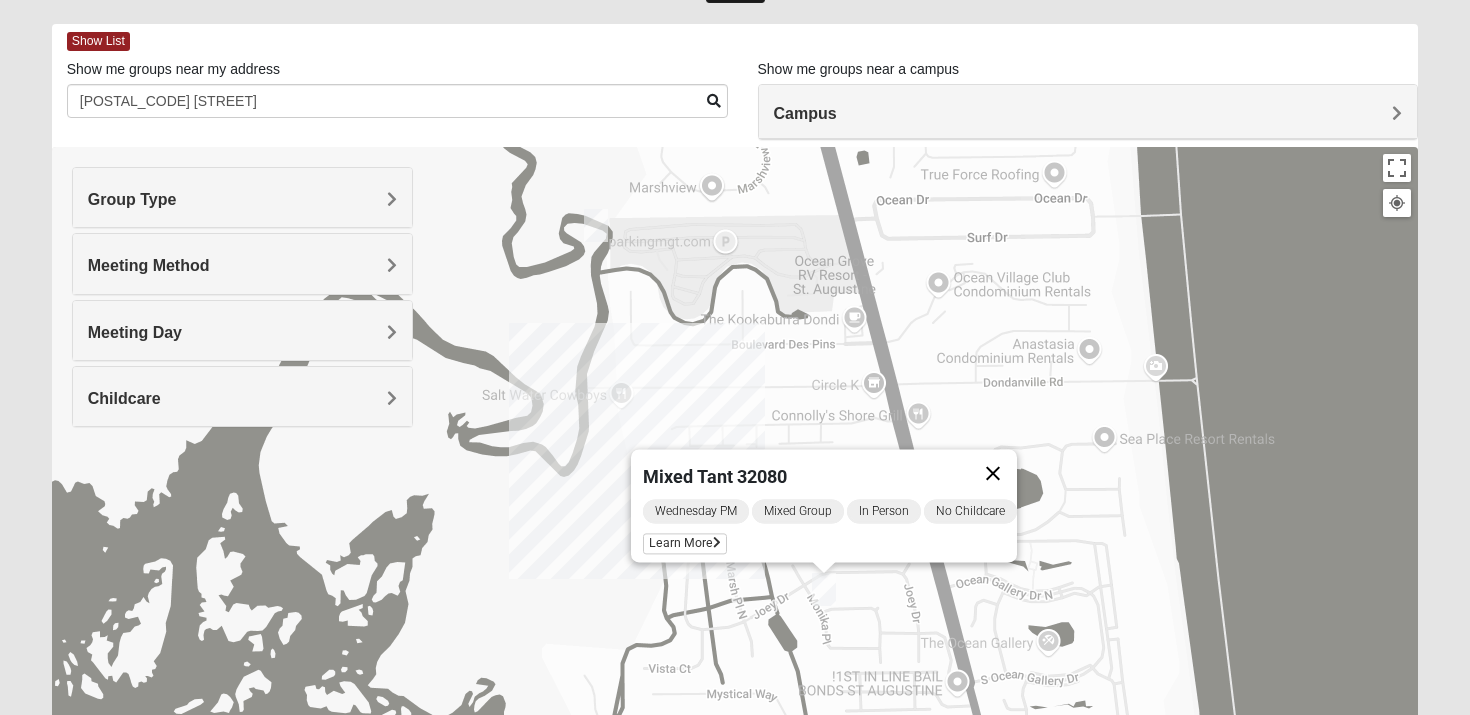 click at bounding box center (993, 474) 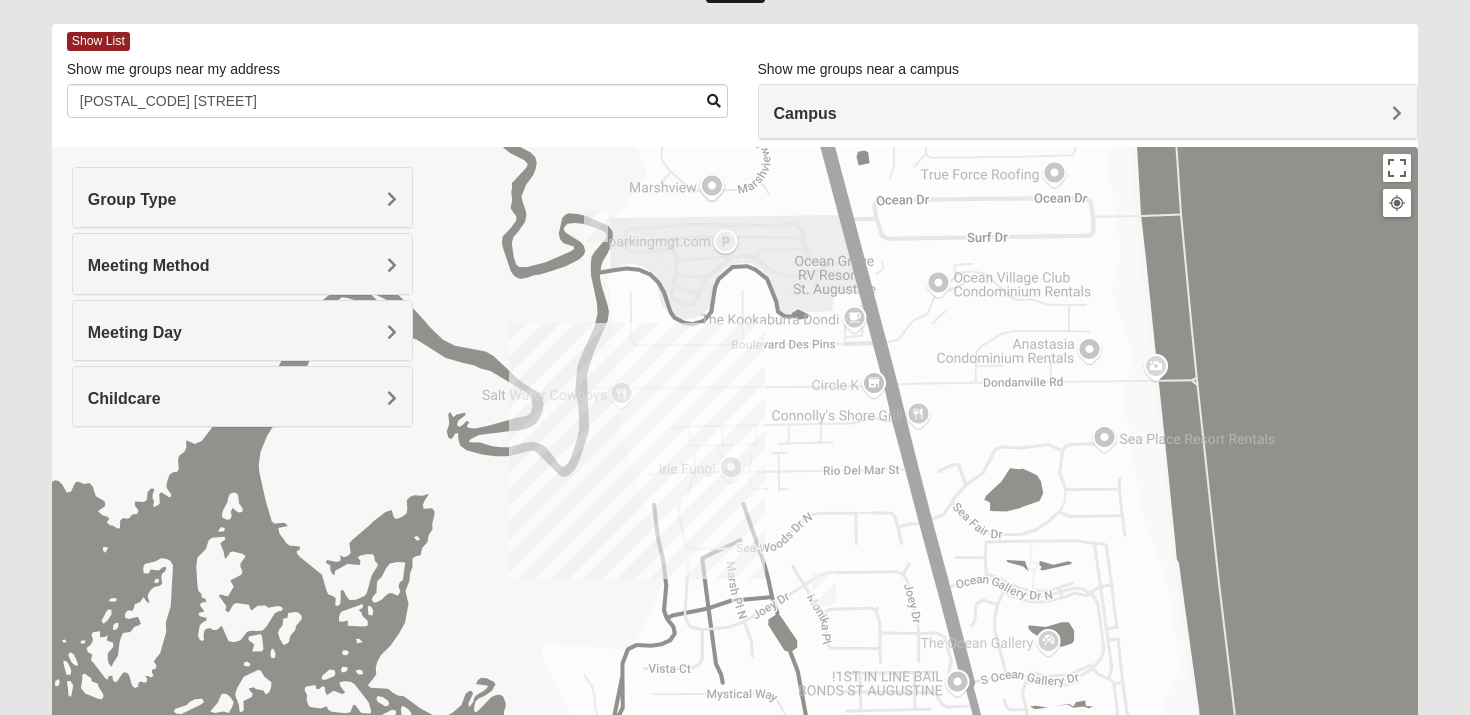 click at bounding box center (596, 225) 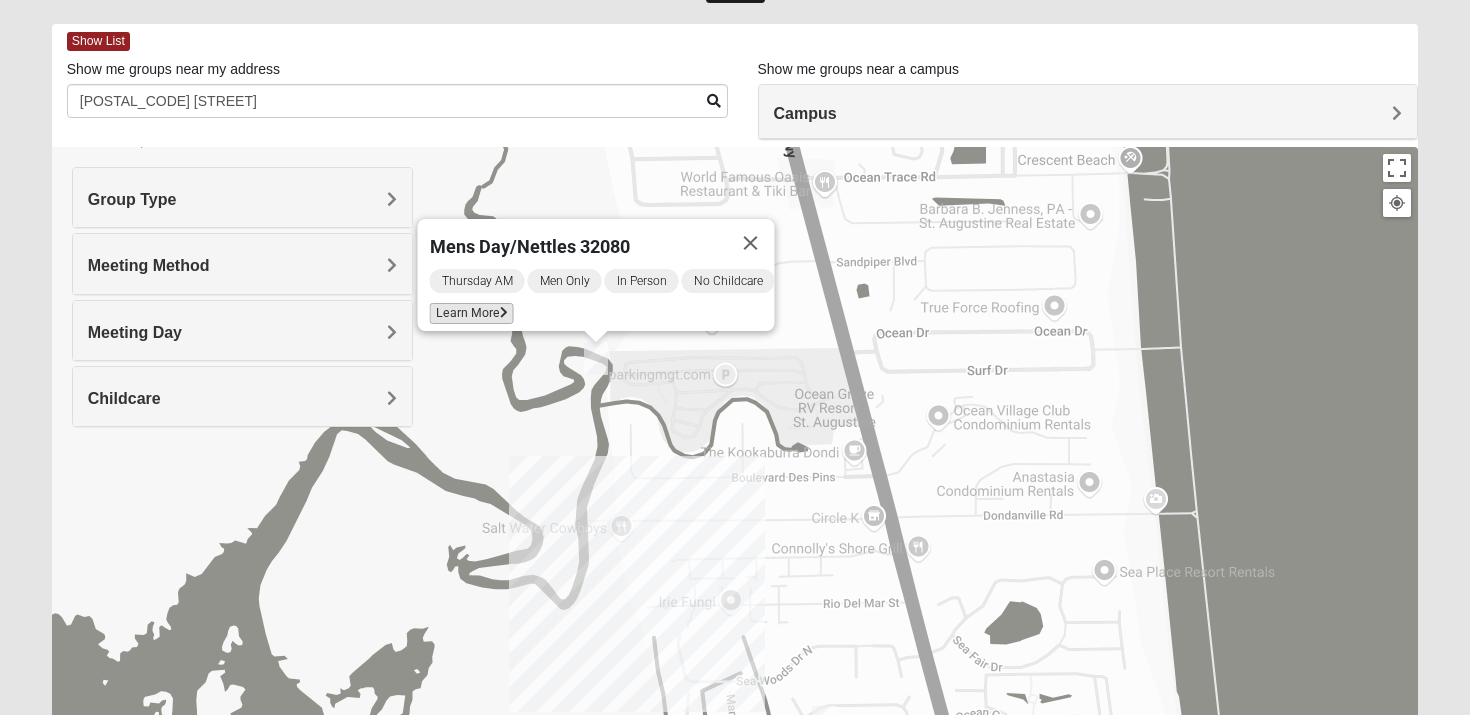 click on "Learn More" at bounding box center [472, 313] 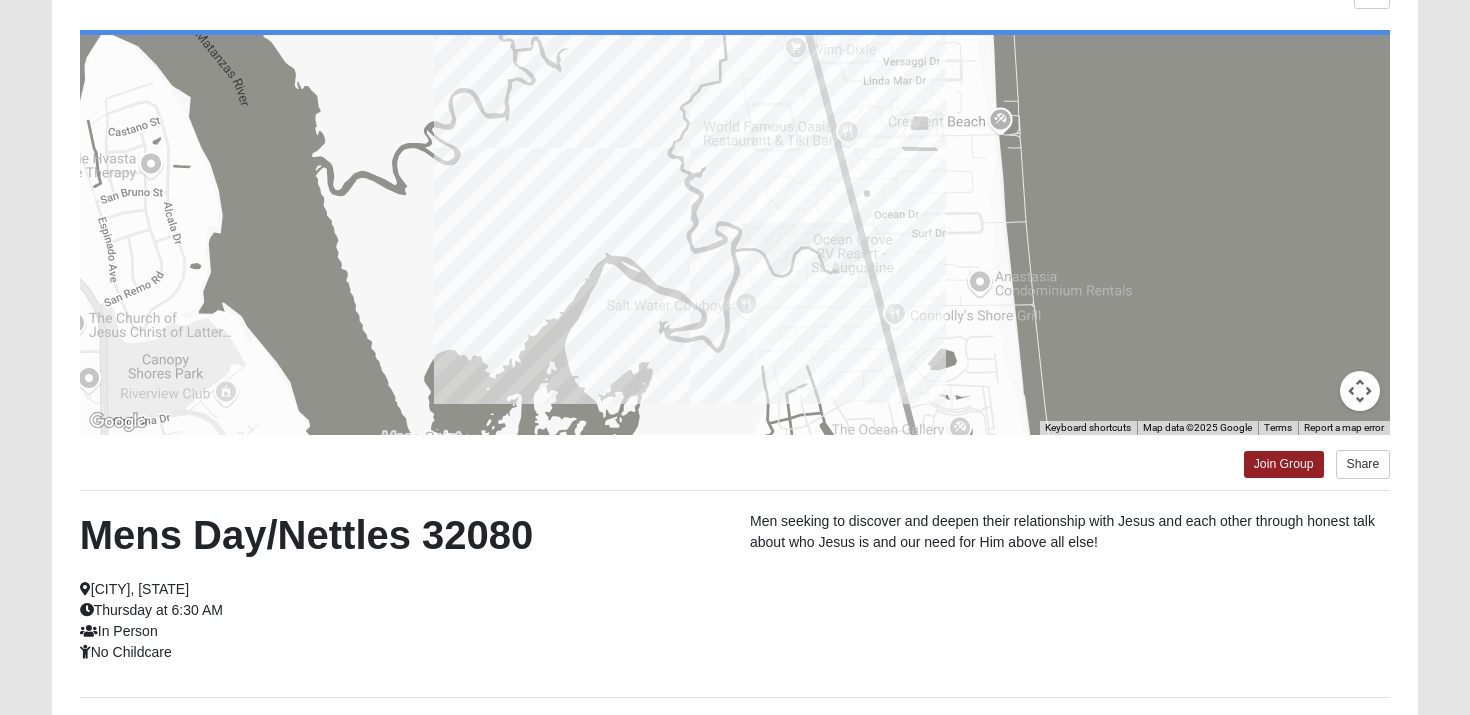 scroll, scrollTop: 0, scrollLeft: 0, axis: both 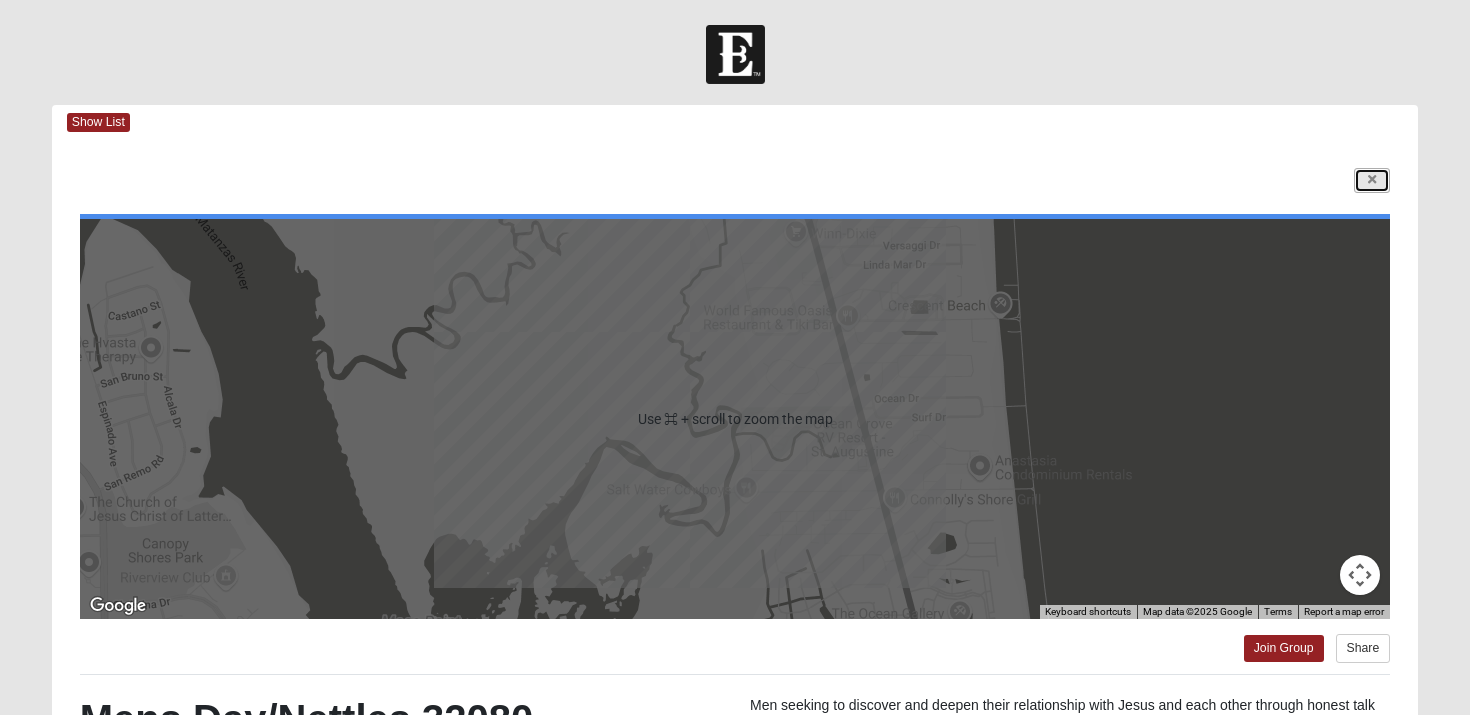 click at bounding box center (1372, 180) 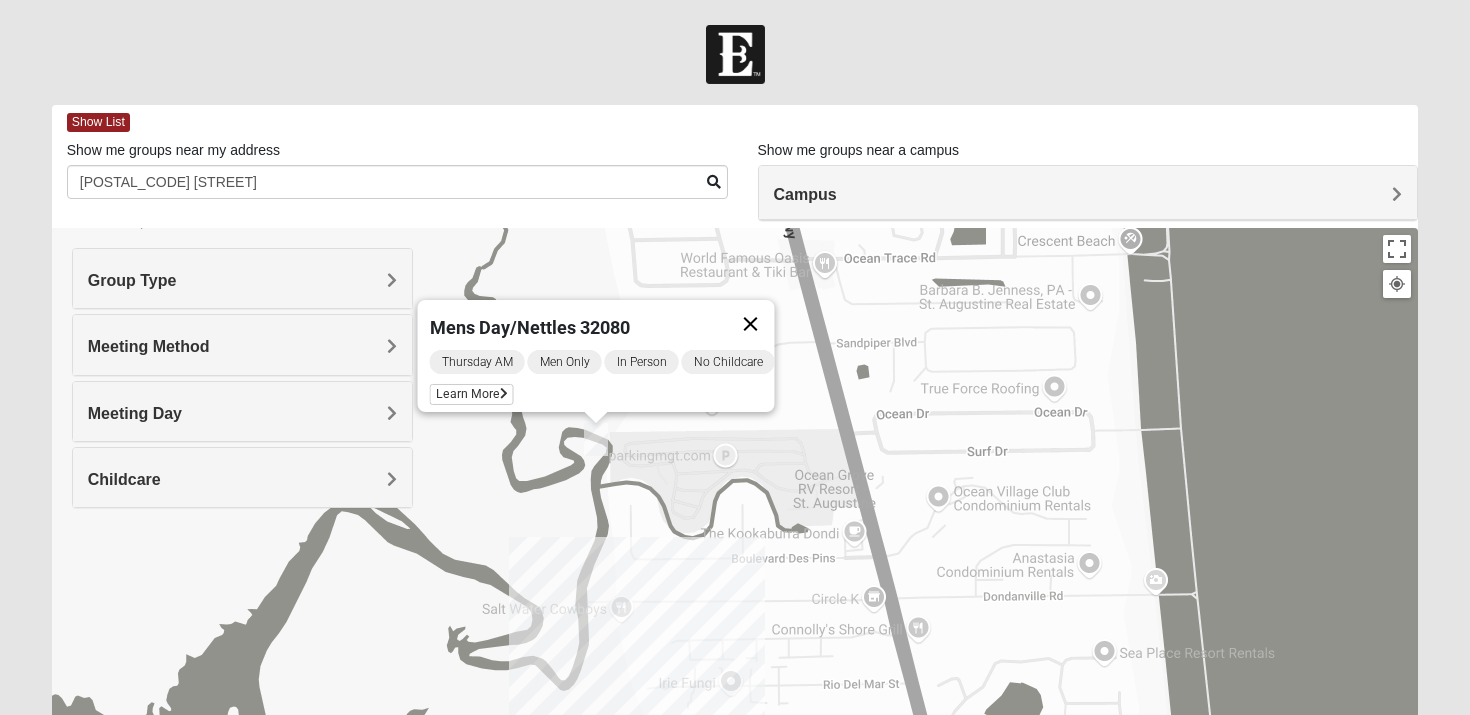 click at bounding box center [751, 324] 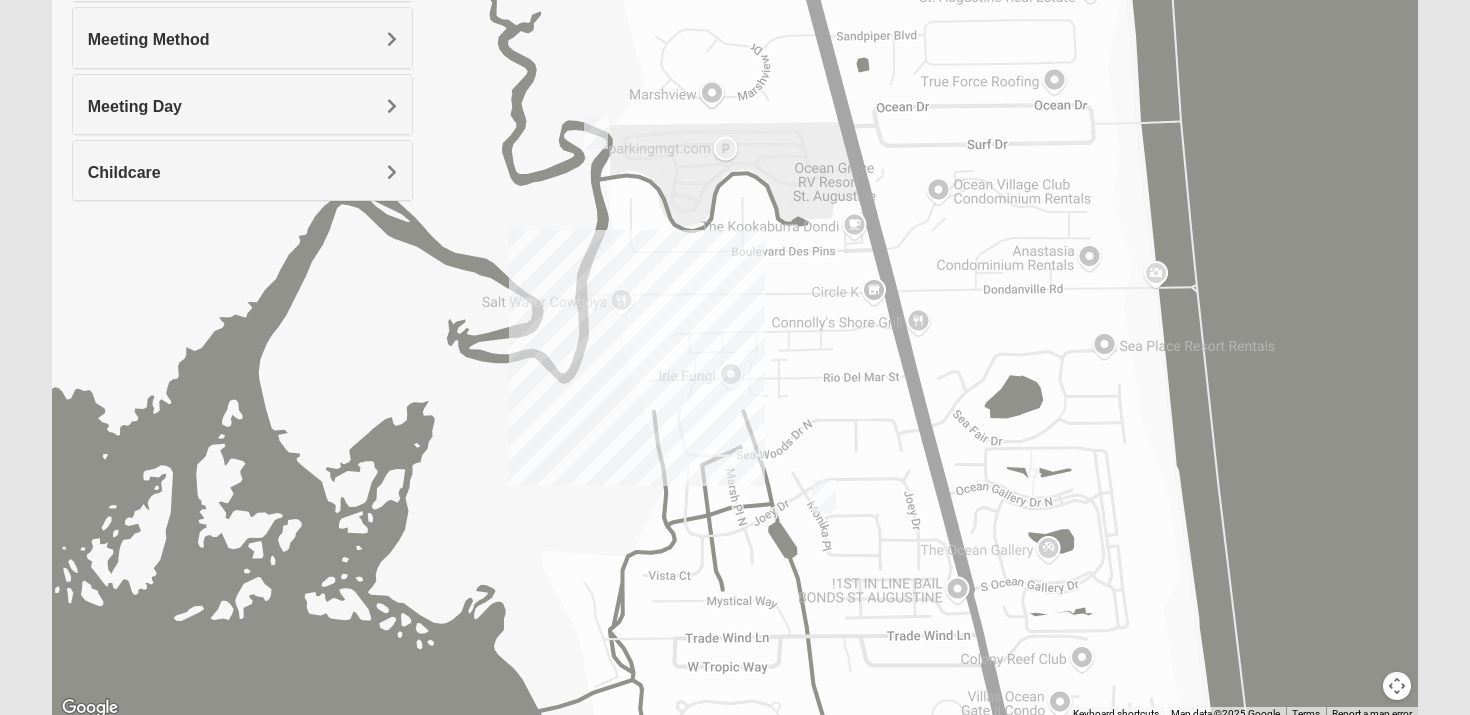 scroll, scrollTop: 386, scrollLeft: 0, axis: vertical 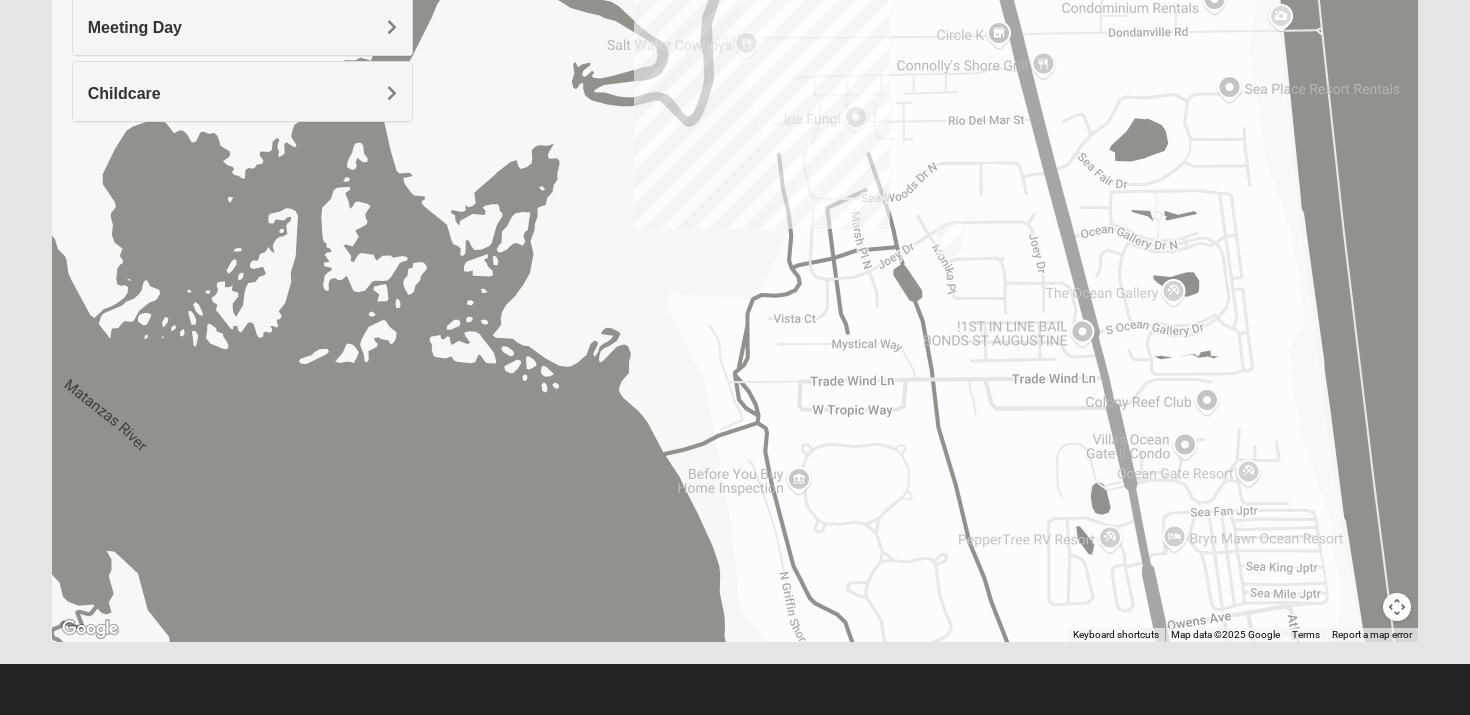 drag, startPoint x: 869, startPoint y: 597, endPoint x: 989, endPoint y: 420, distance: 213.8434 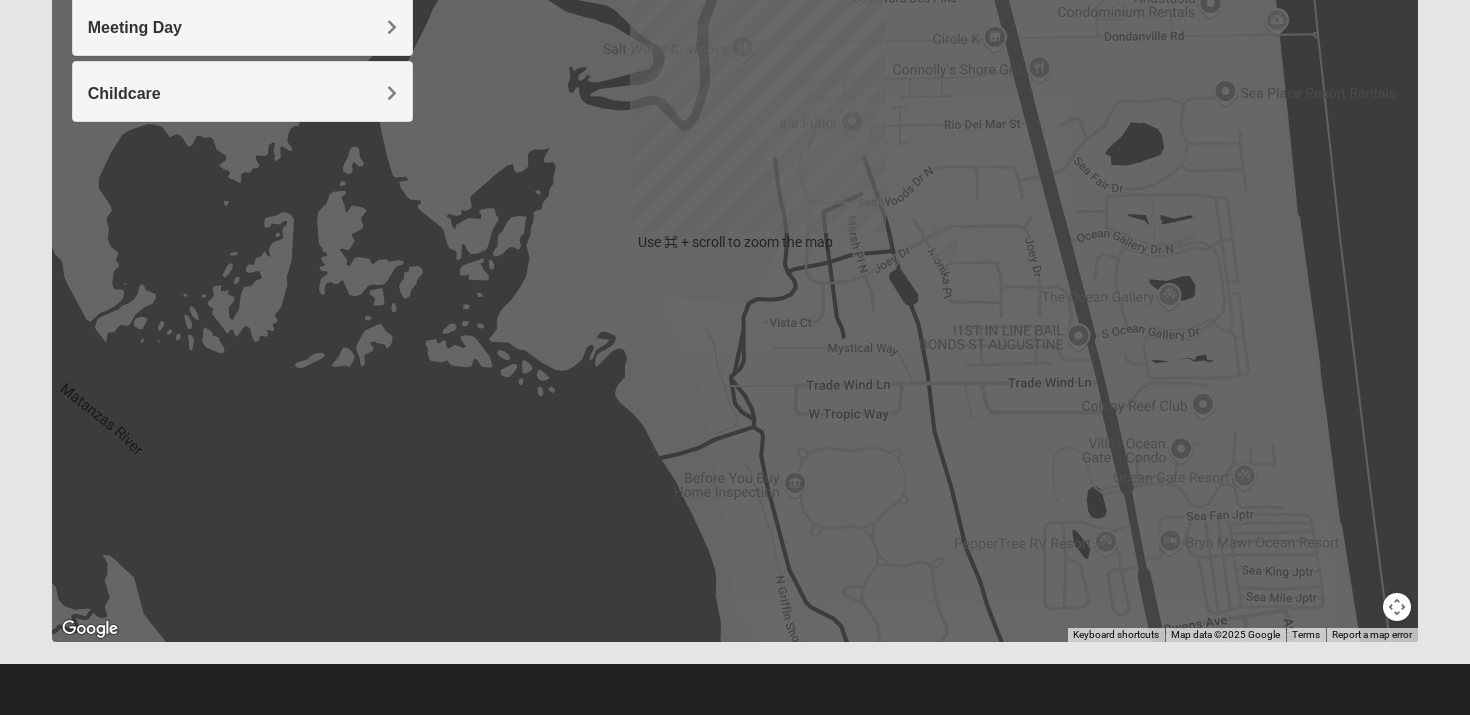 scroll, scrollTop: 0, scrollLeft: 0, axis: both 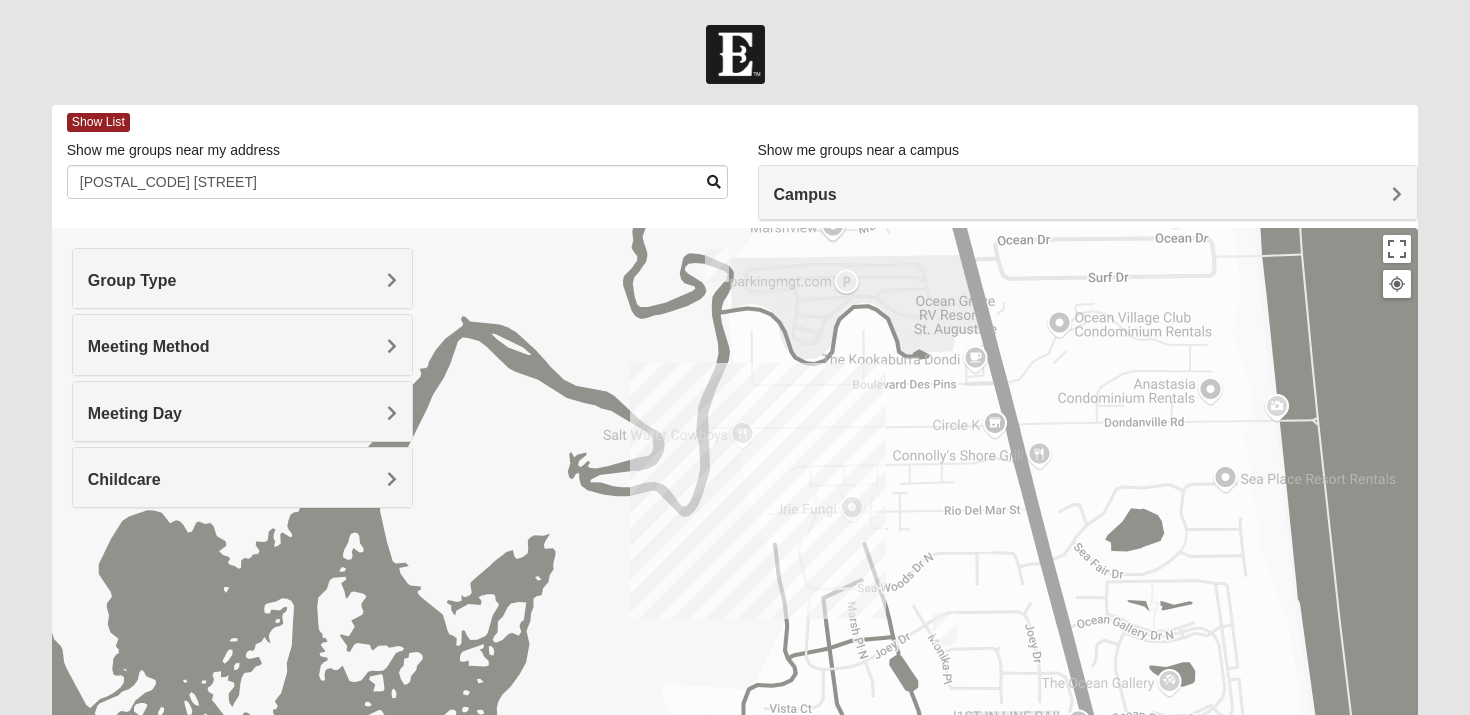 click on "Show List
Loading Groups
Keywords
Filter
Additional Filters
Campus
Arlington
Baymeadows
Eleven22 Online
Fleming Island
Jesup
Mandarin
North Jax Orange Park [NUMBER]" at bounding box center [735, 576] 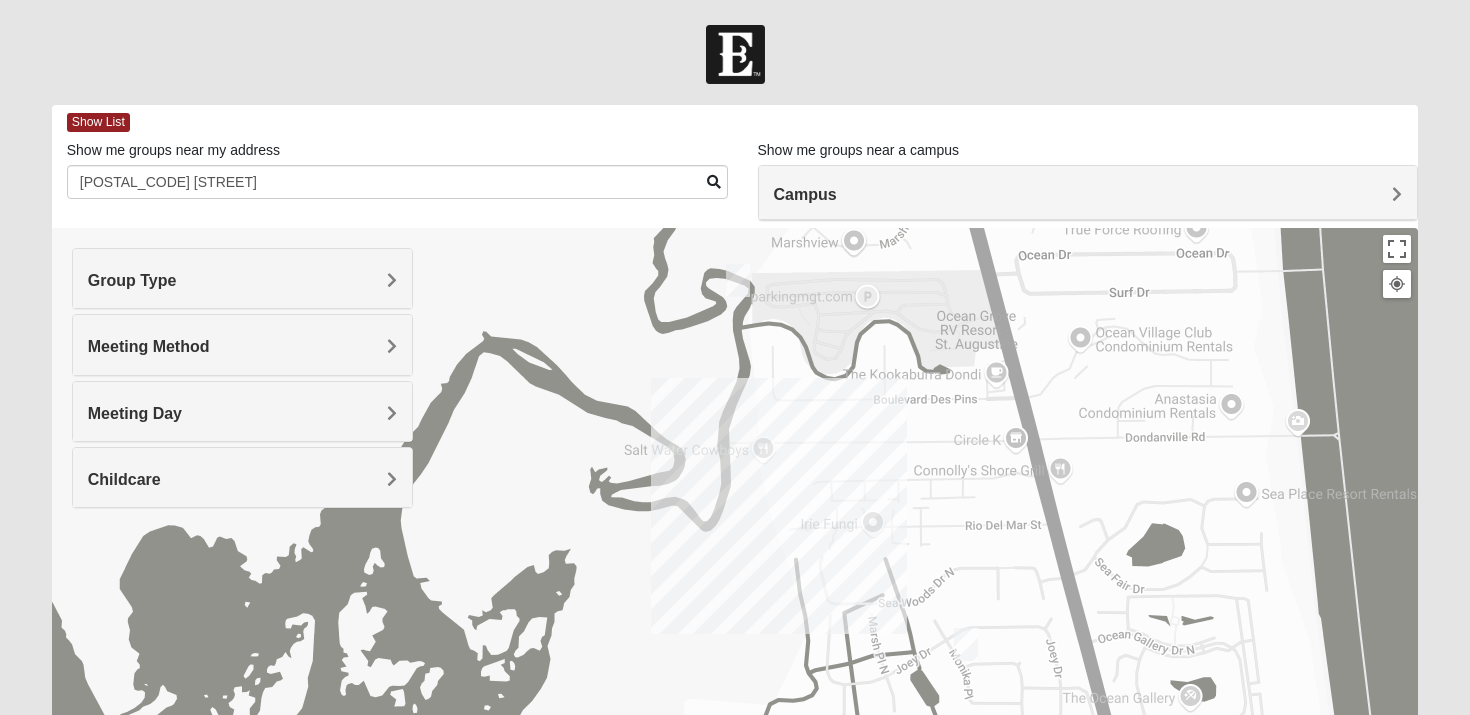 drag, startPoint x: 1351, startPoint y: 451, endPoint x: 1408, endPoint y: 487, distance: 67.41662 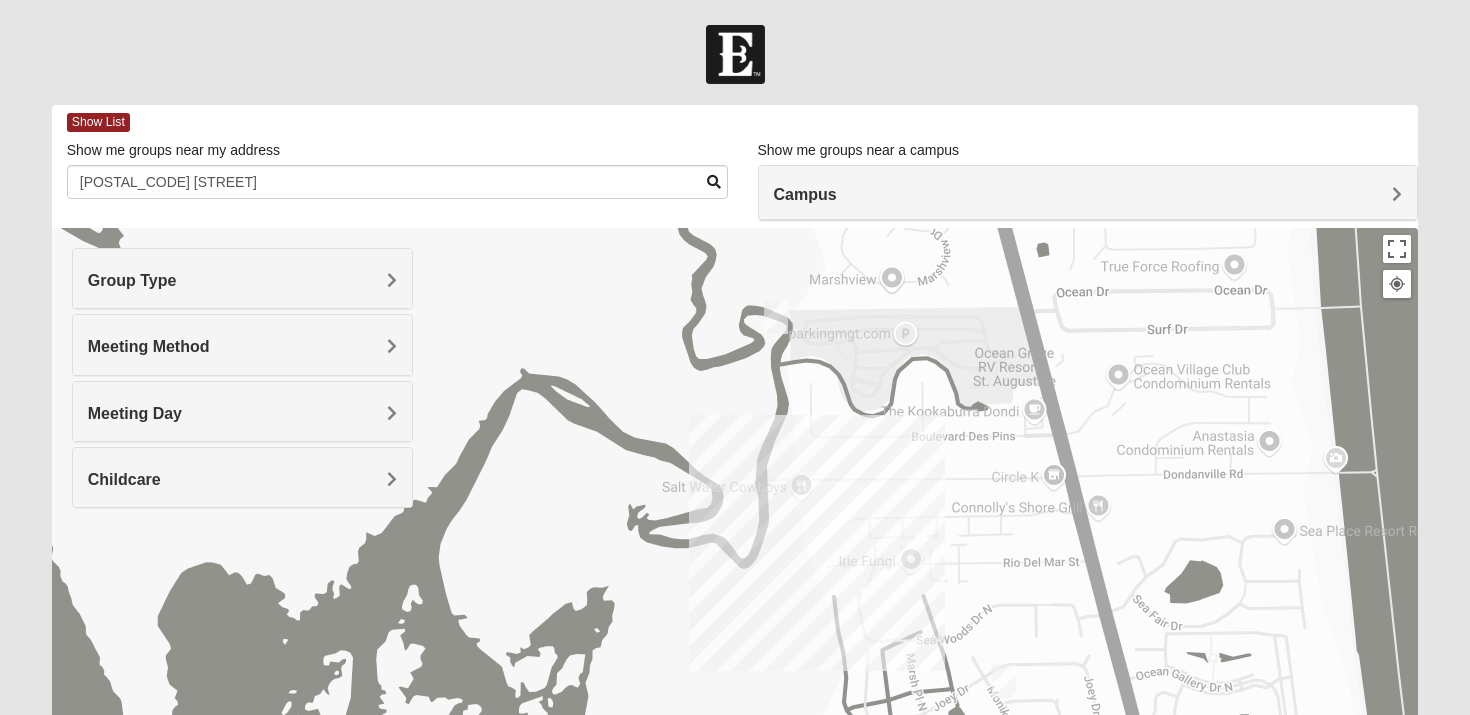 drag, startPoint x: 1407, startPoint y: 495, endPoint x: 1408, endPoint y: 508, distance: 13.038404 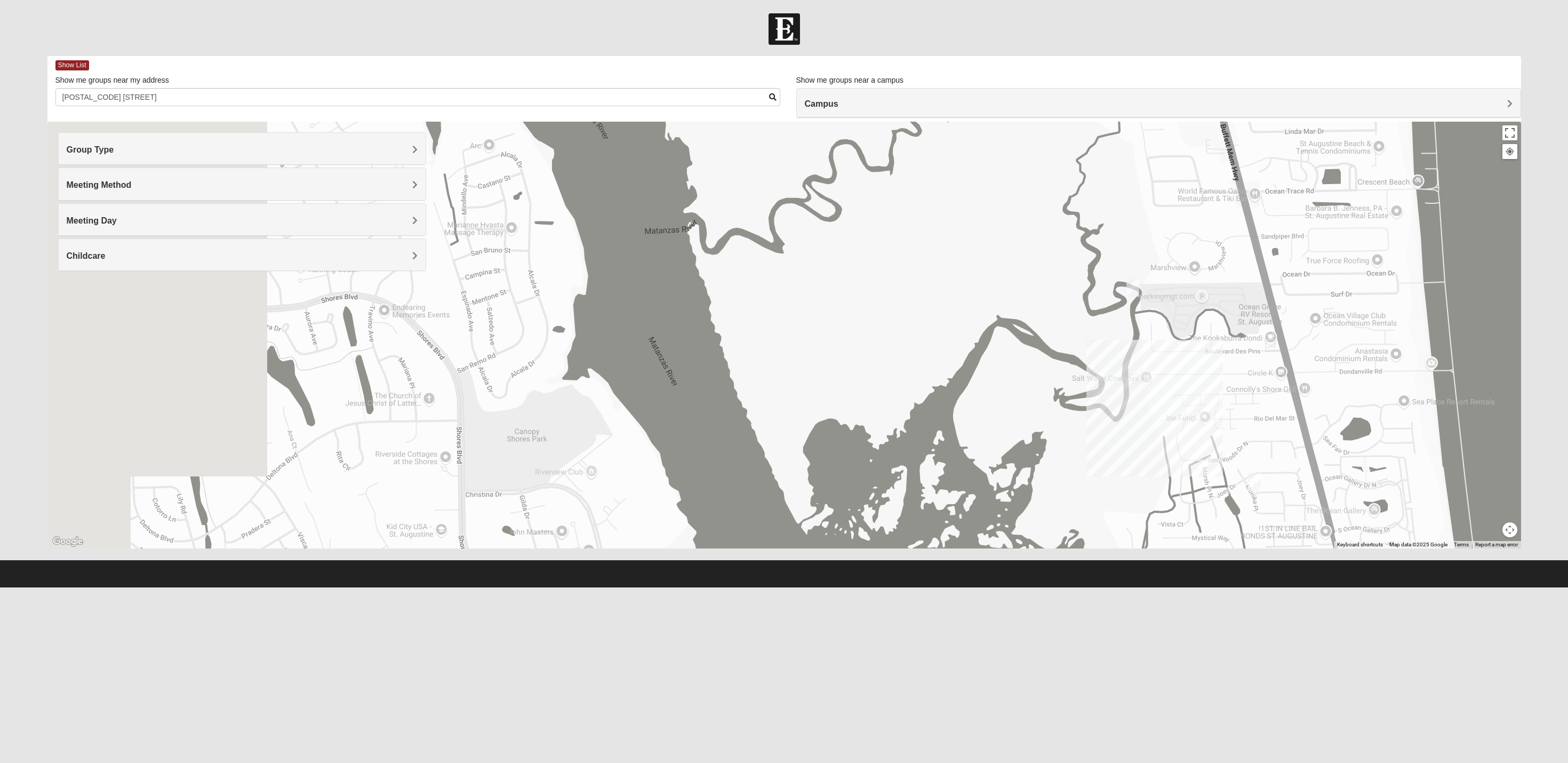 drag, startPoint x: 1220, startPoint y: 548, endPoint x: 1549, endPoint y: 669, distance: 350.54529 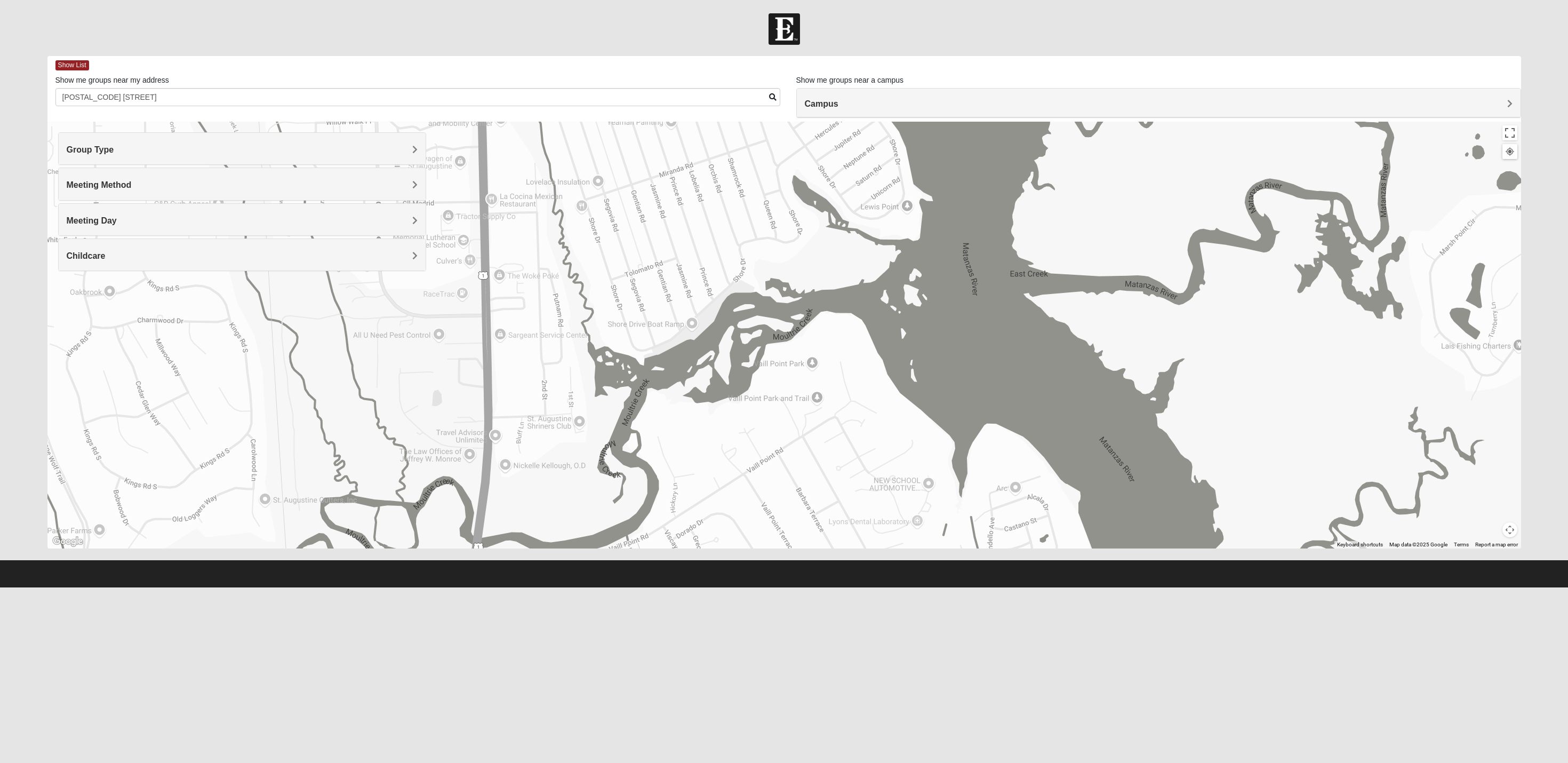 drag, startPoint x: 1023, startPoint y: 330, endPoint x: 1504, endPoint y: 681, distance: 595.4511 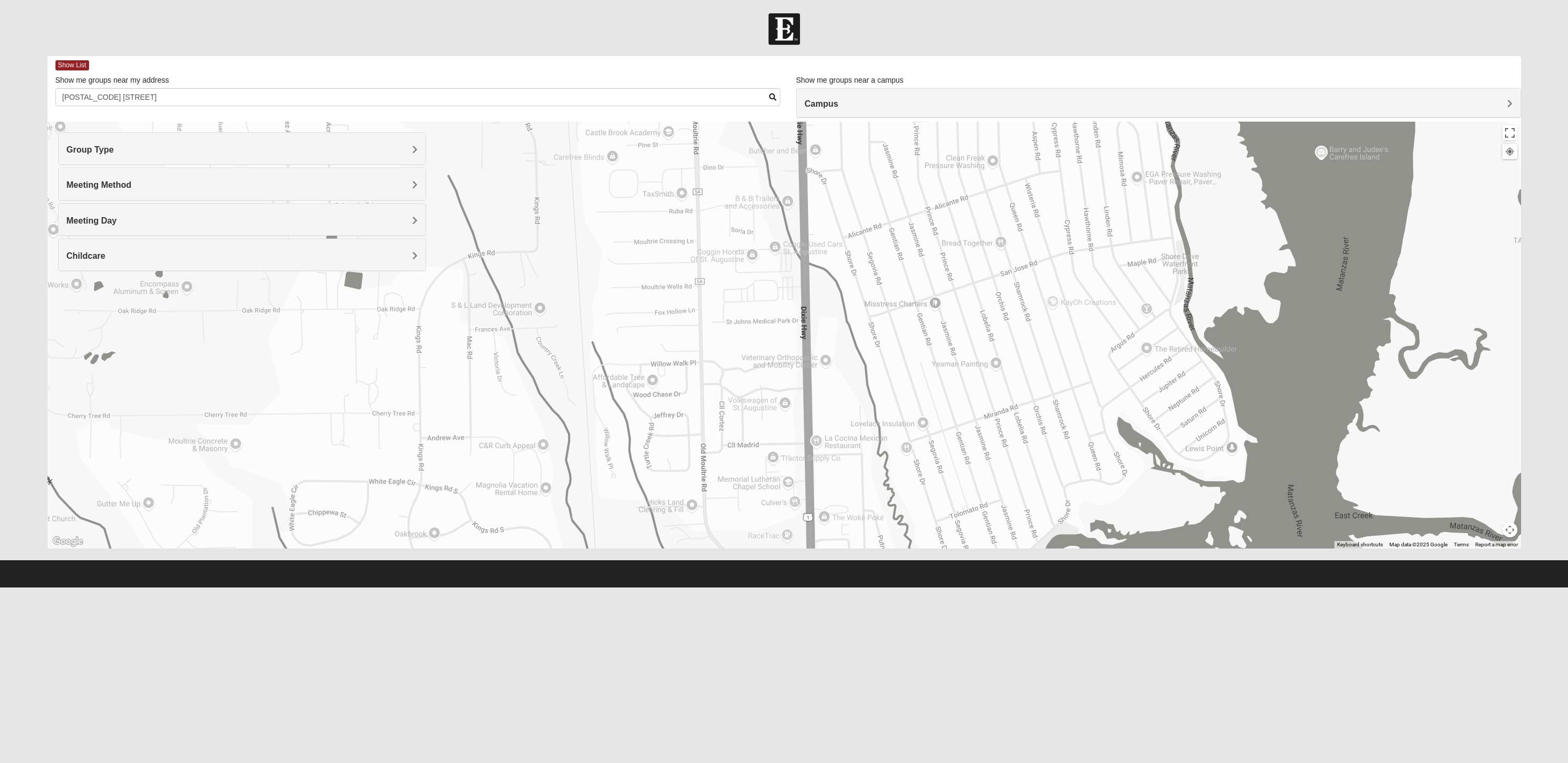 drag, startPoint x: 707, startPoint y: 397, endPoint x: 1012, endPoint y: 625, distance: 380.80047 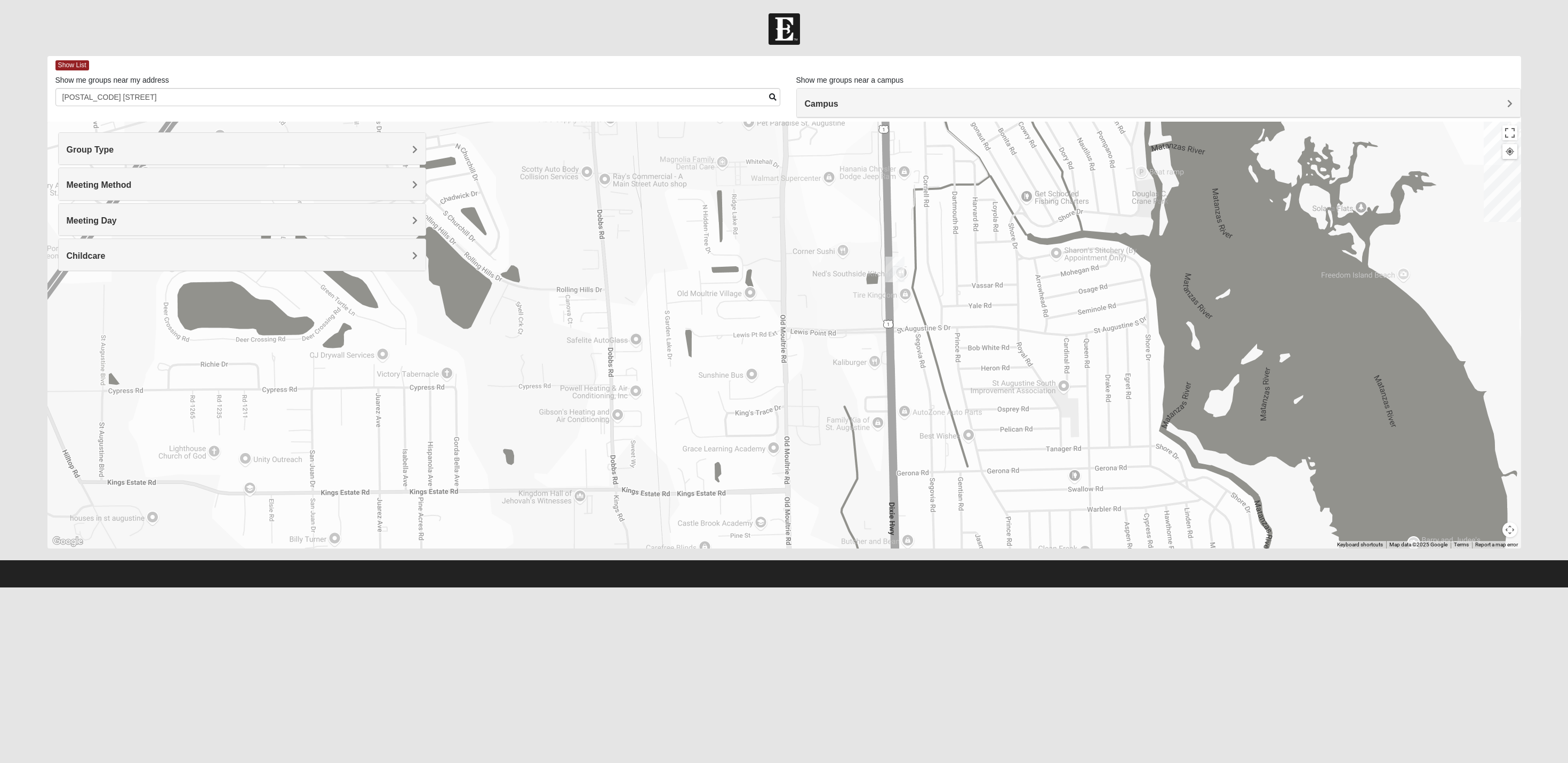 drag, startPoint x: 817, startPoint y: 330, endPoint x: 909, endPoint y: 727, distance: 407.5206 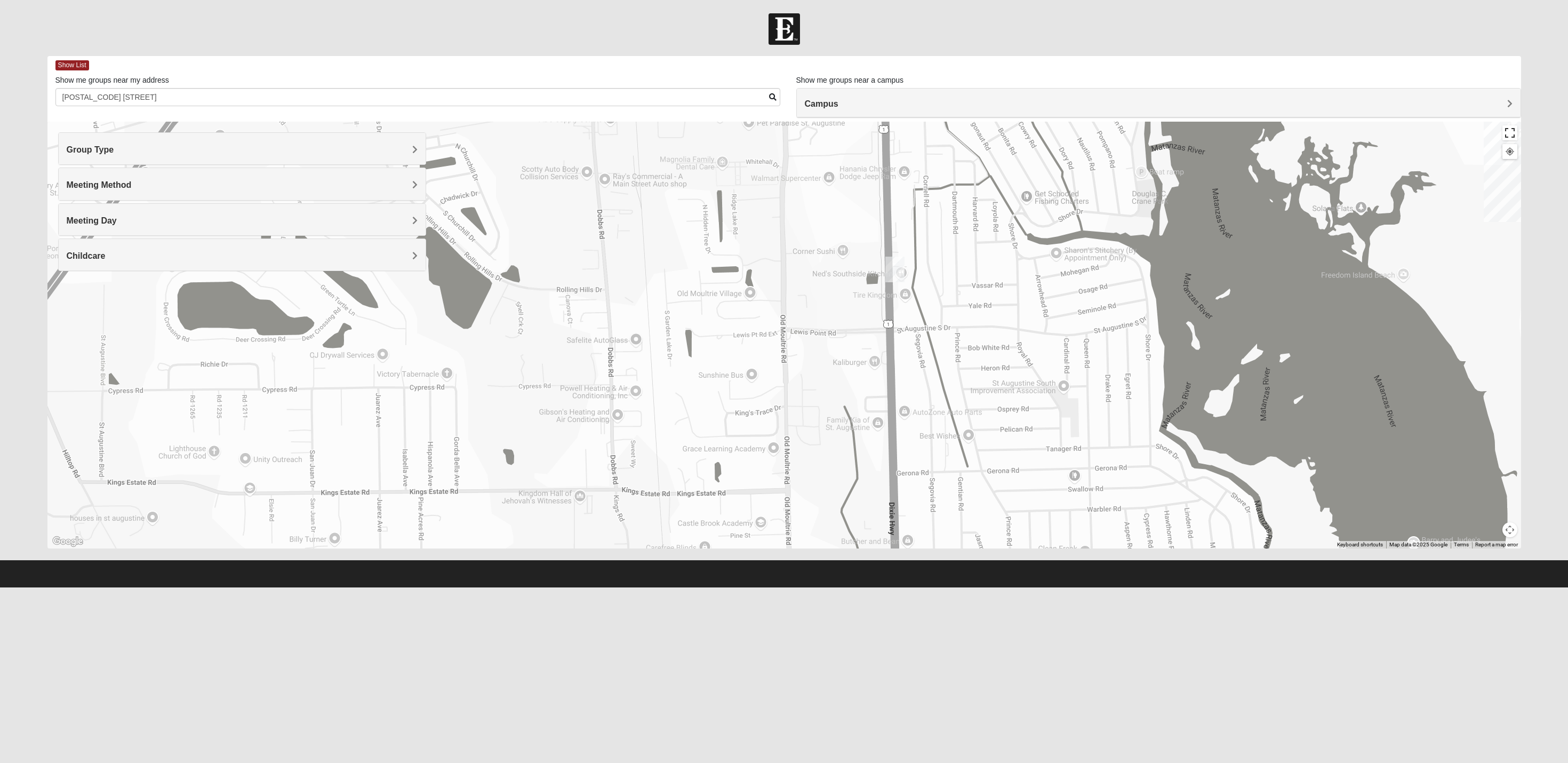 click at bounding box center [1510, 133] 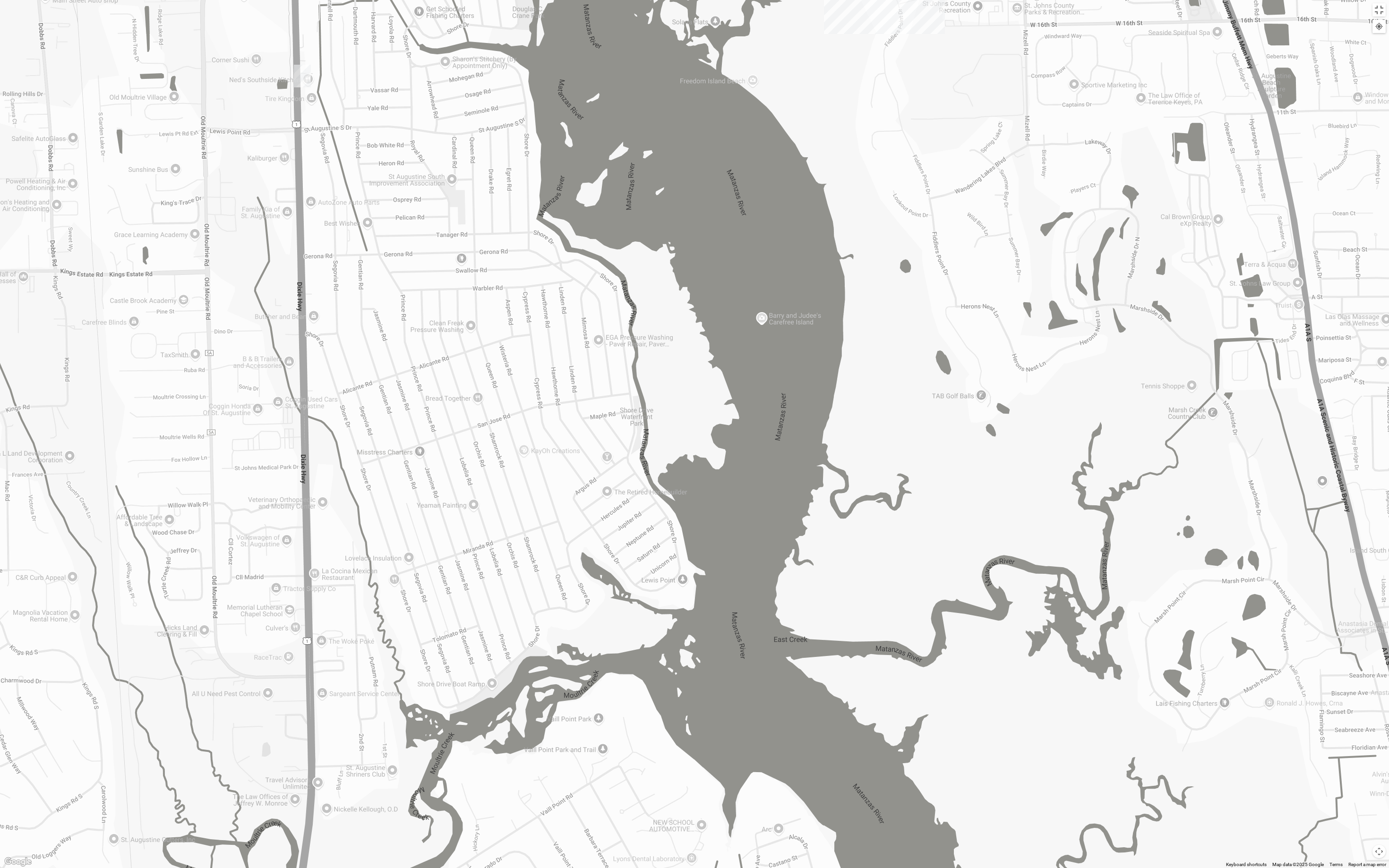 drag, startPoint x: 1355, startPoint y: 275, endPoint x: 863, endPoint y: -25, distance: 576.2499 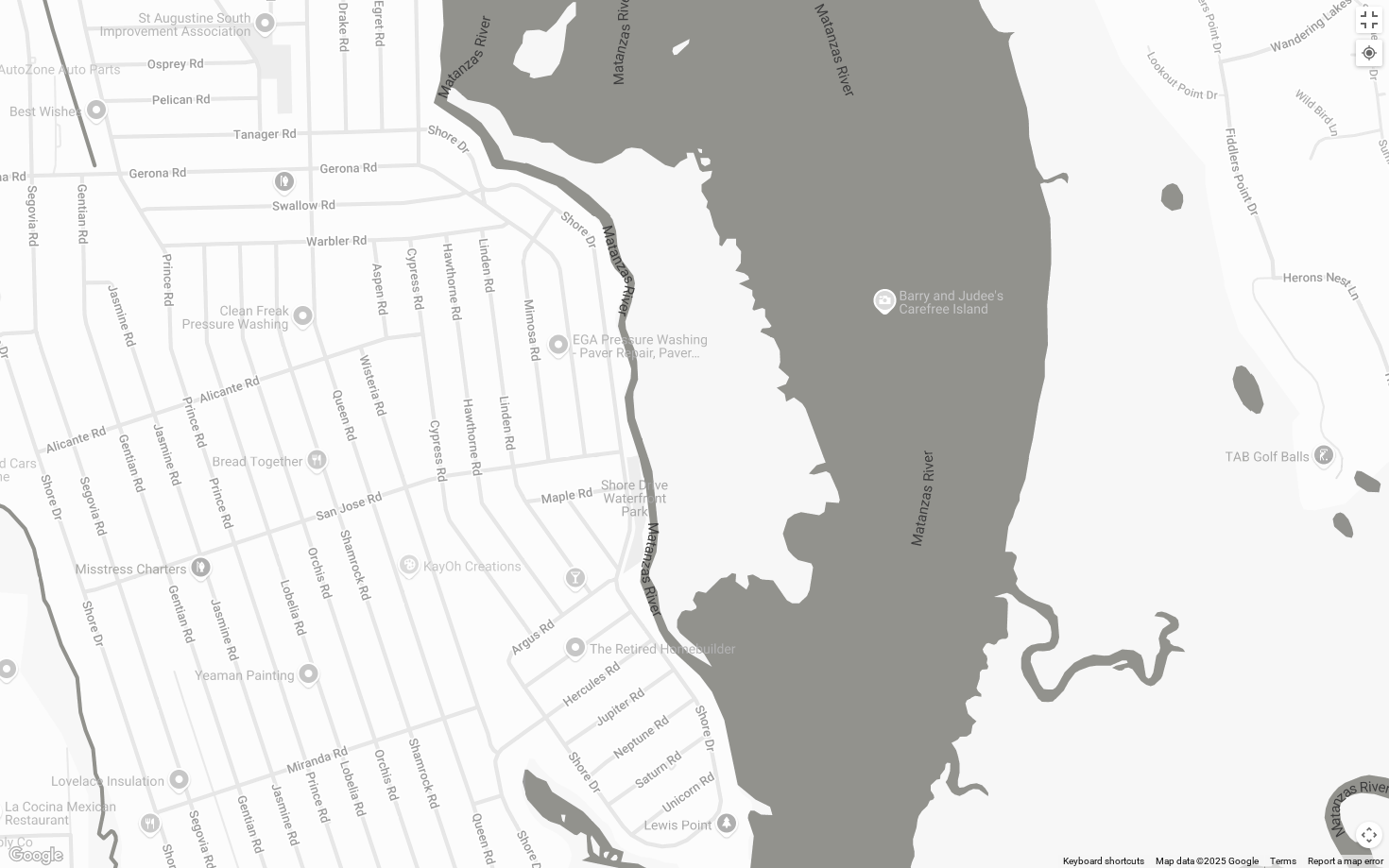 drag, startPoint x: 1059, startPoint y: 312, endPoint x: 1121, endPoint y: 415, distance: 120.22063 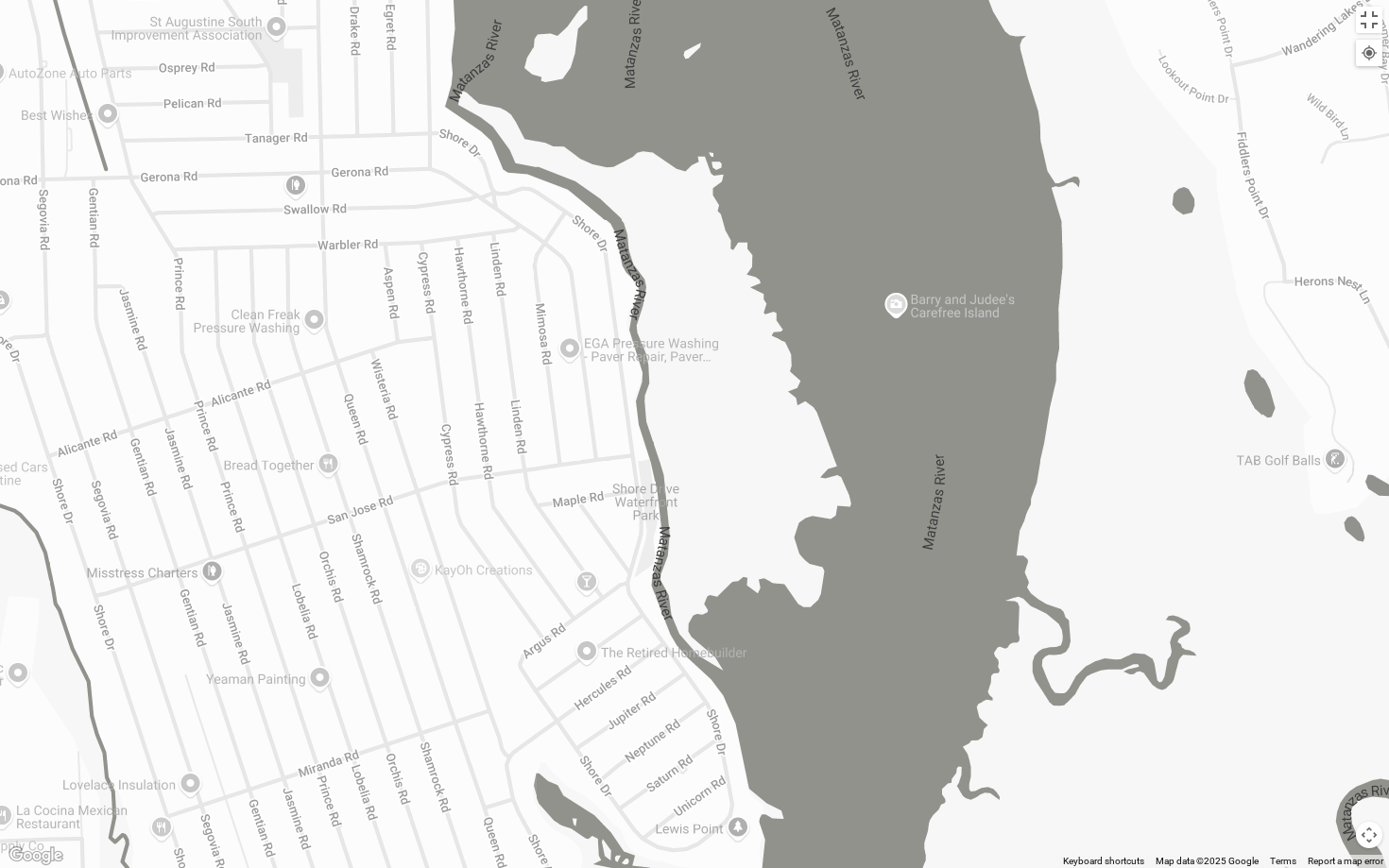 click at bounding box center [694, 434] 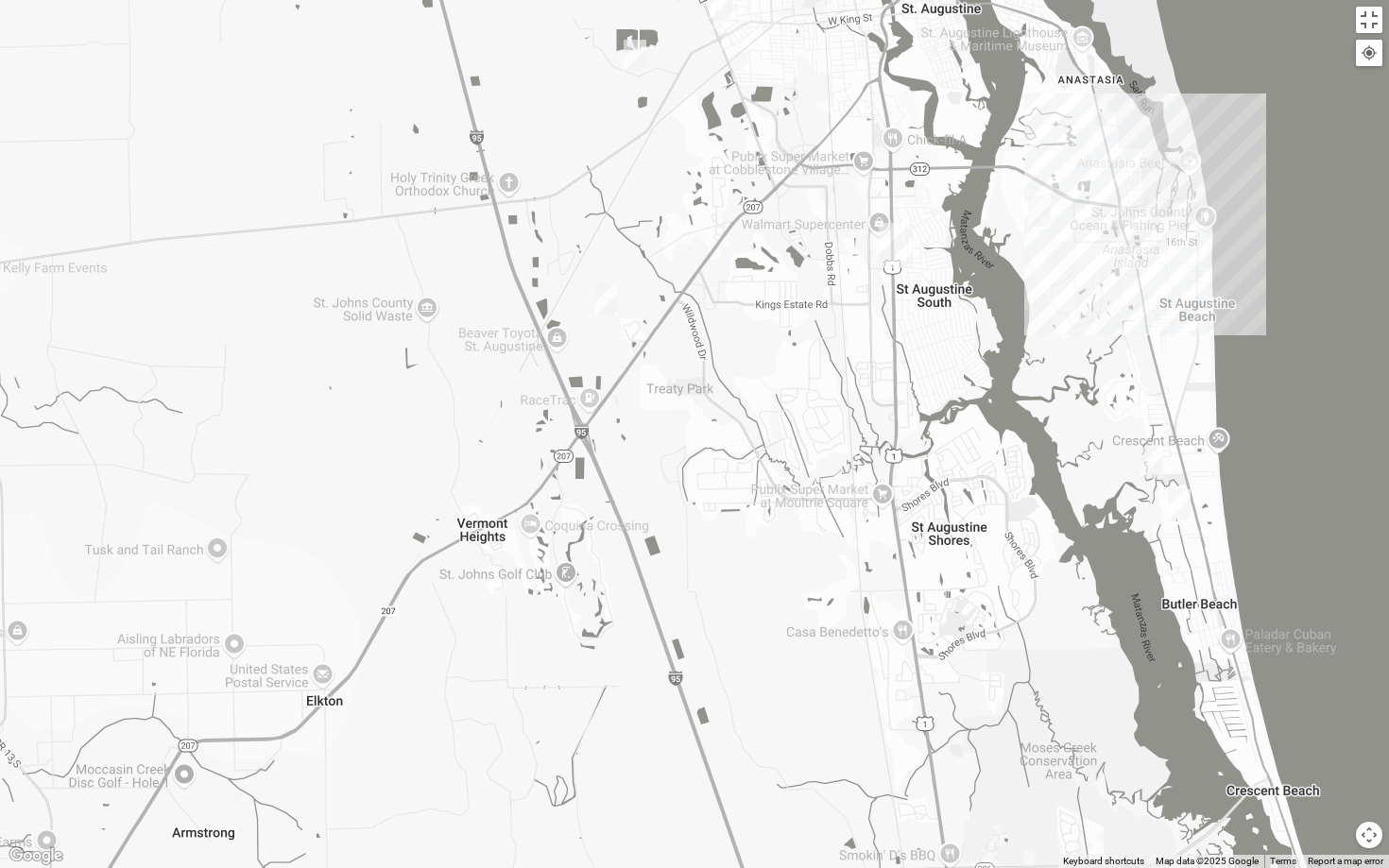 drag, startPoint x: 382, startPoint y: 616, endPoint x: 787, endPoint y: 404, distance: 457.13127 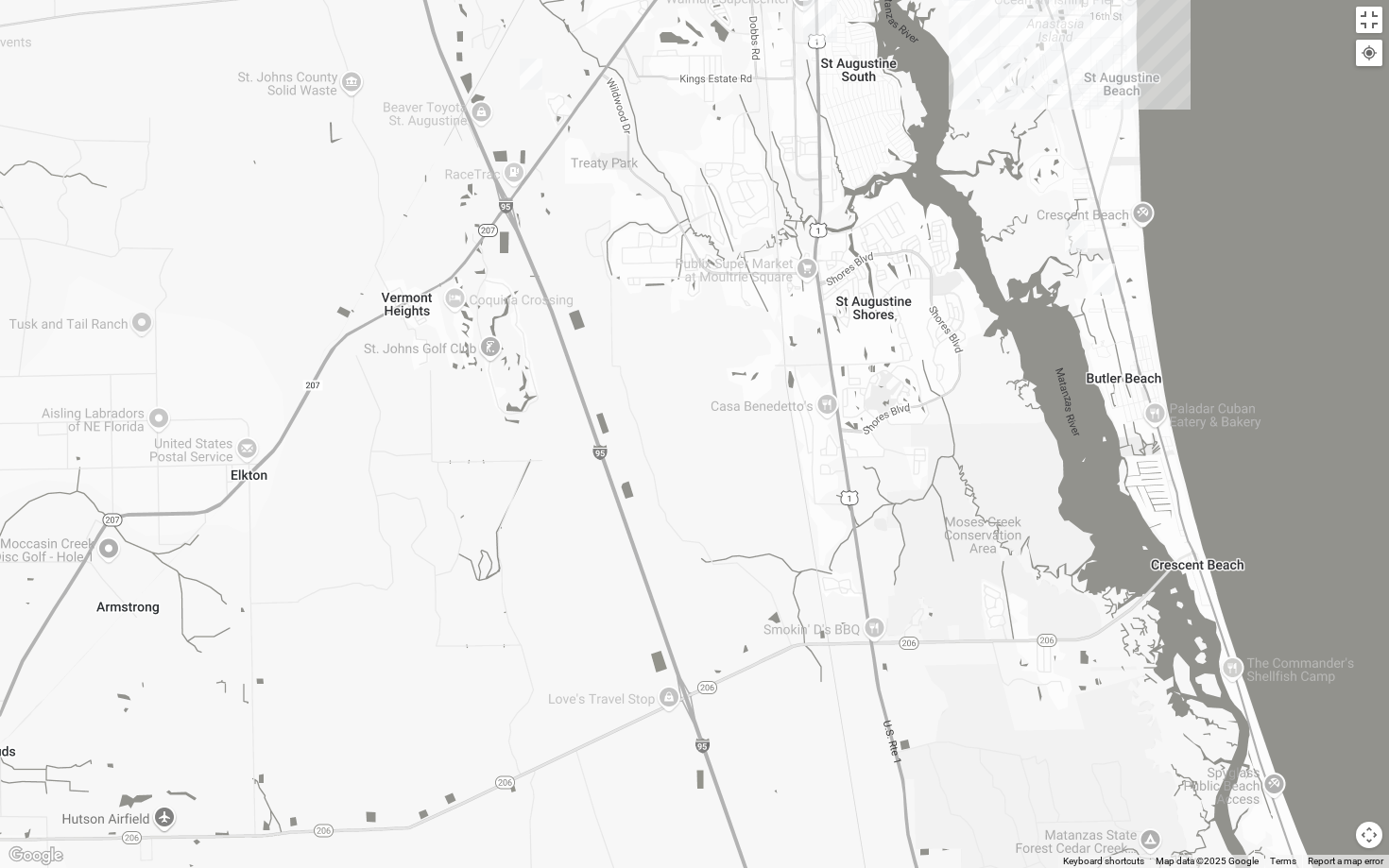 drag, startPoint x: 779, startPoint y: 550, endPoint x: 702, endPoint y: 320, distance: 242.5469 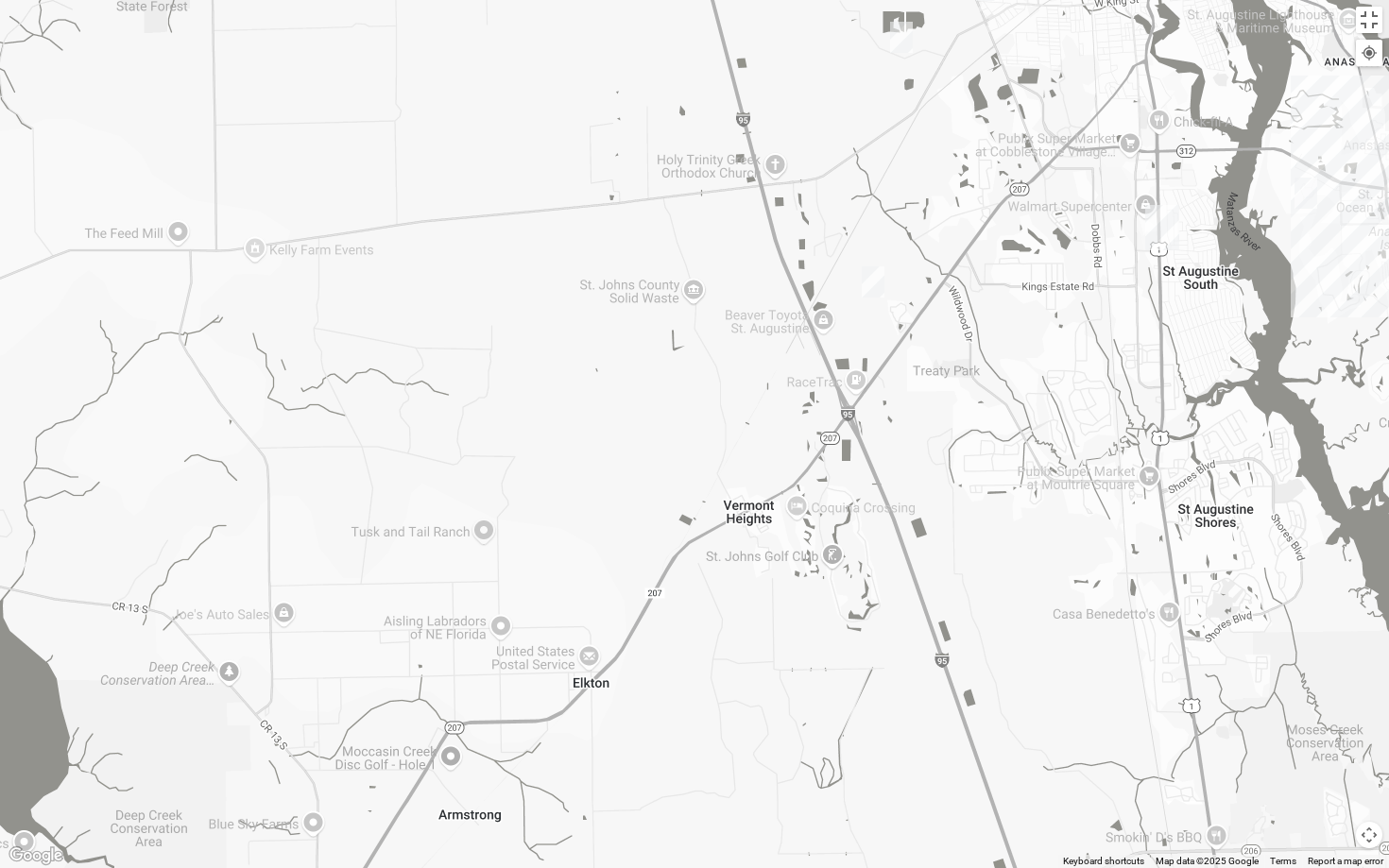 drag, startPoint x: 737, startPoint y: 603, endPoint x: 1081, endPoint y: 810, distance: 401.4785 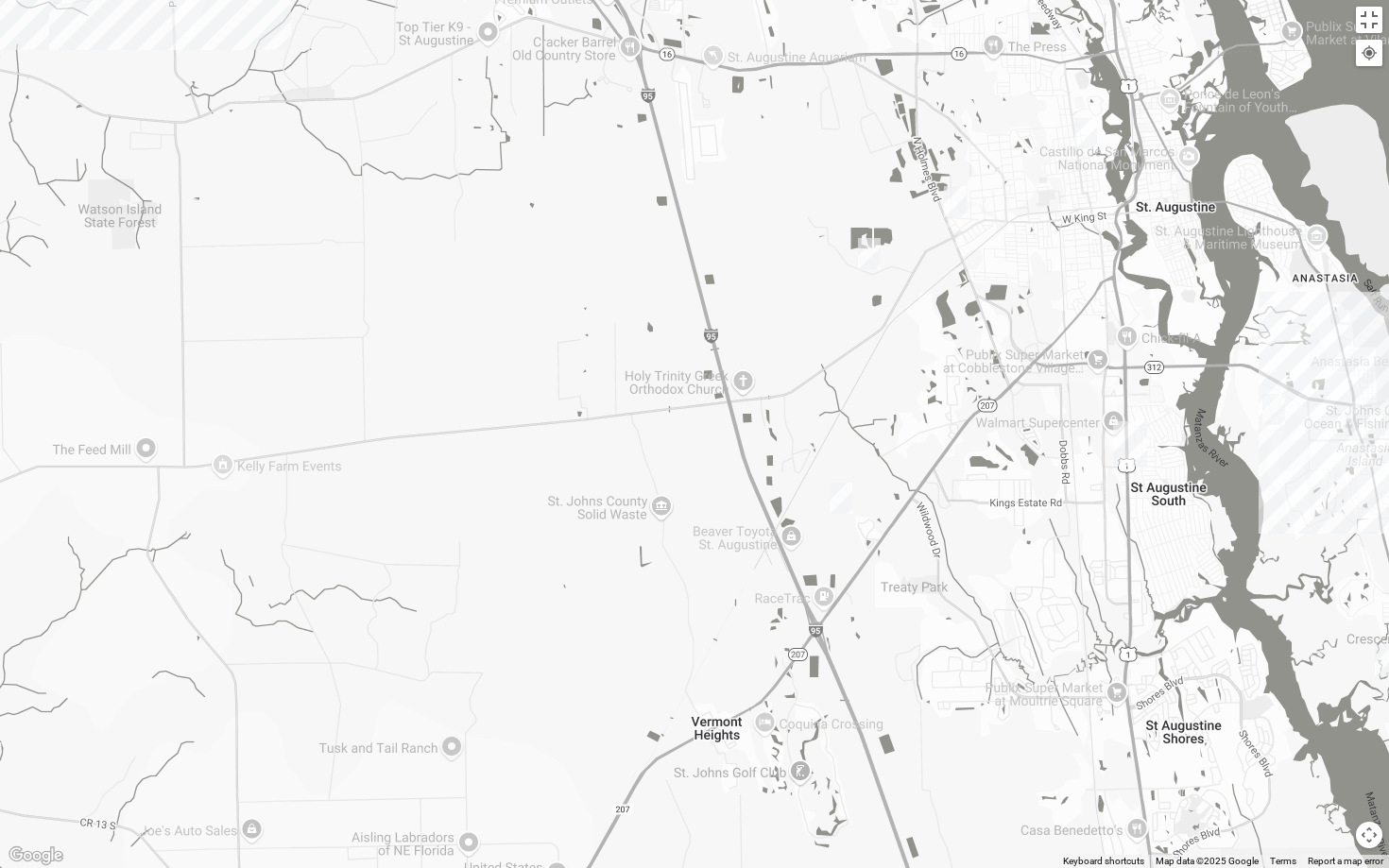 drag, startPoint x: 1047, startPoint y: 442, endPoint x: 1015, endPoint y: 664, distance: 224.29445 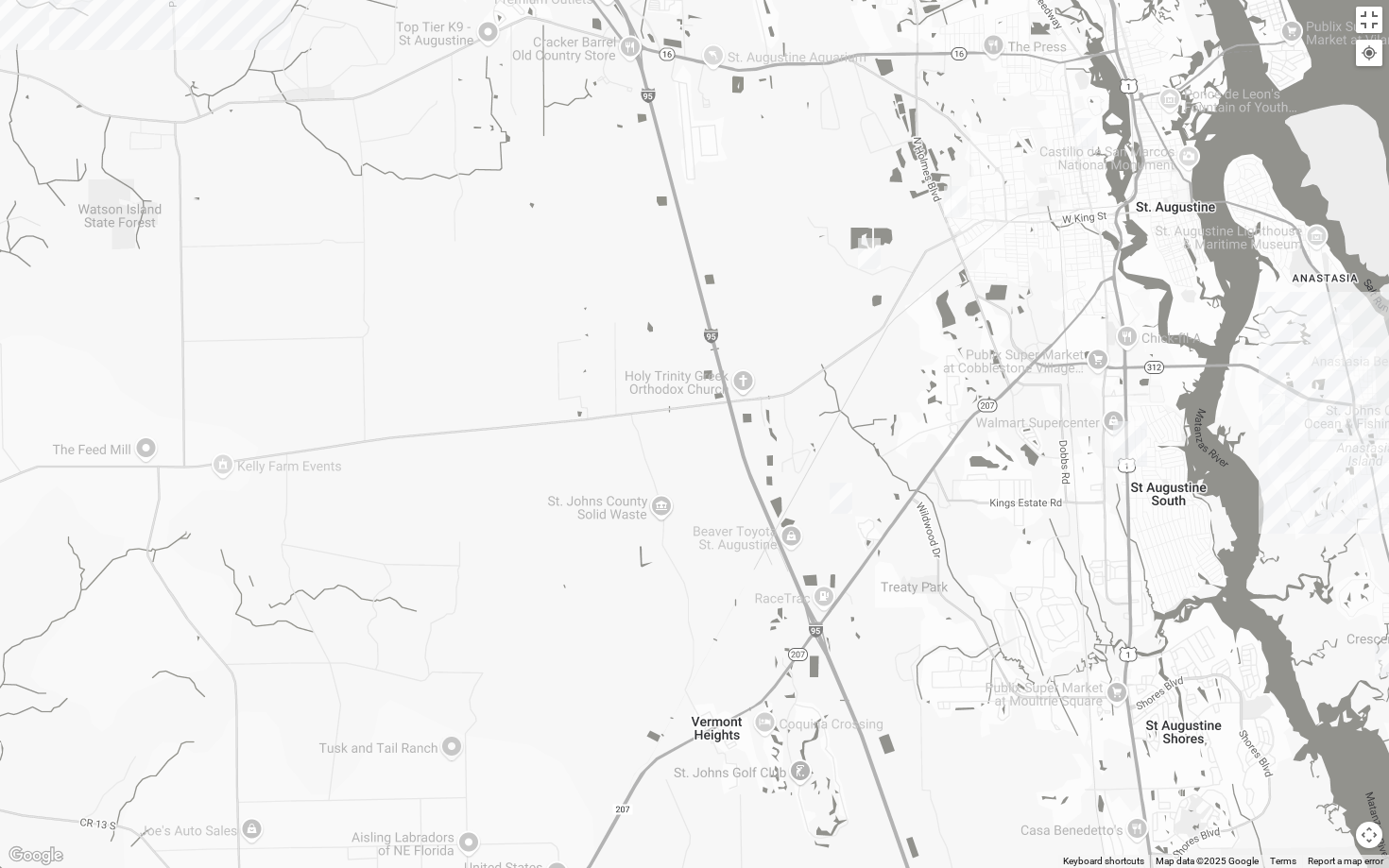 click at bounding box center [841, 498] 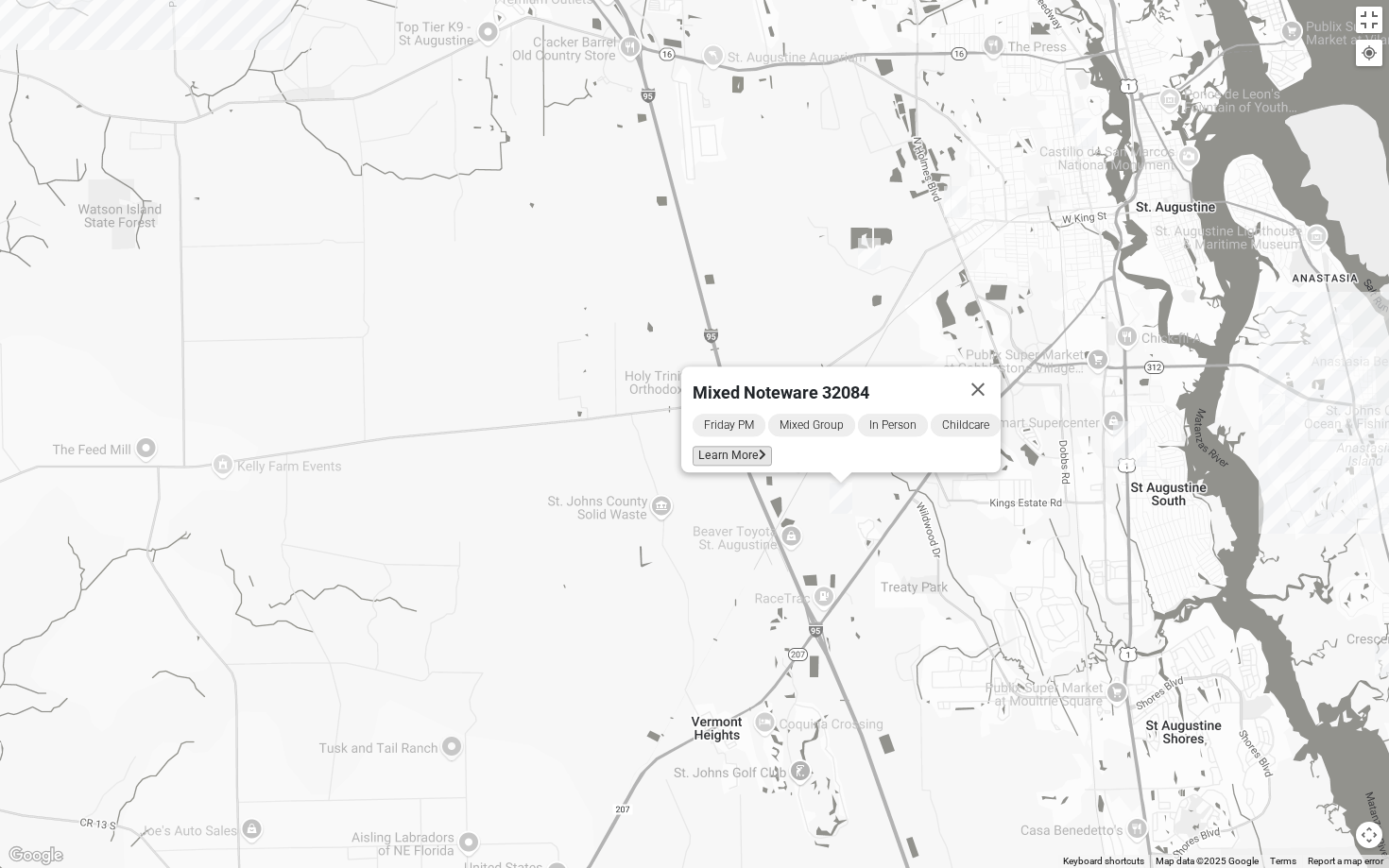 click on "Learn More" at bounding box center (732, 455) 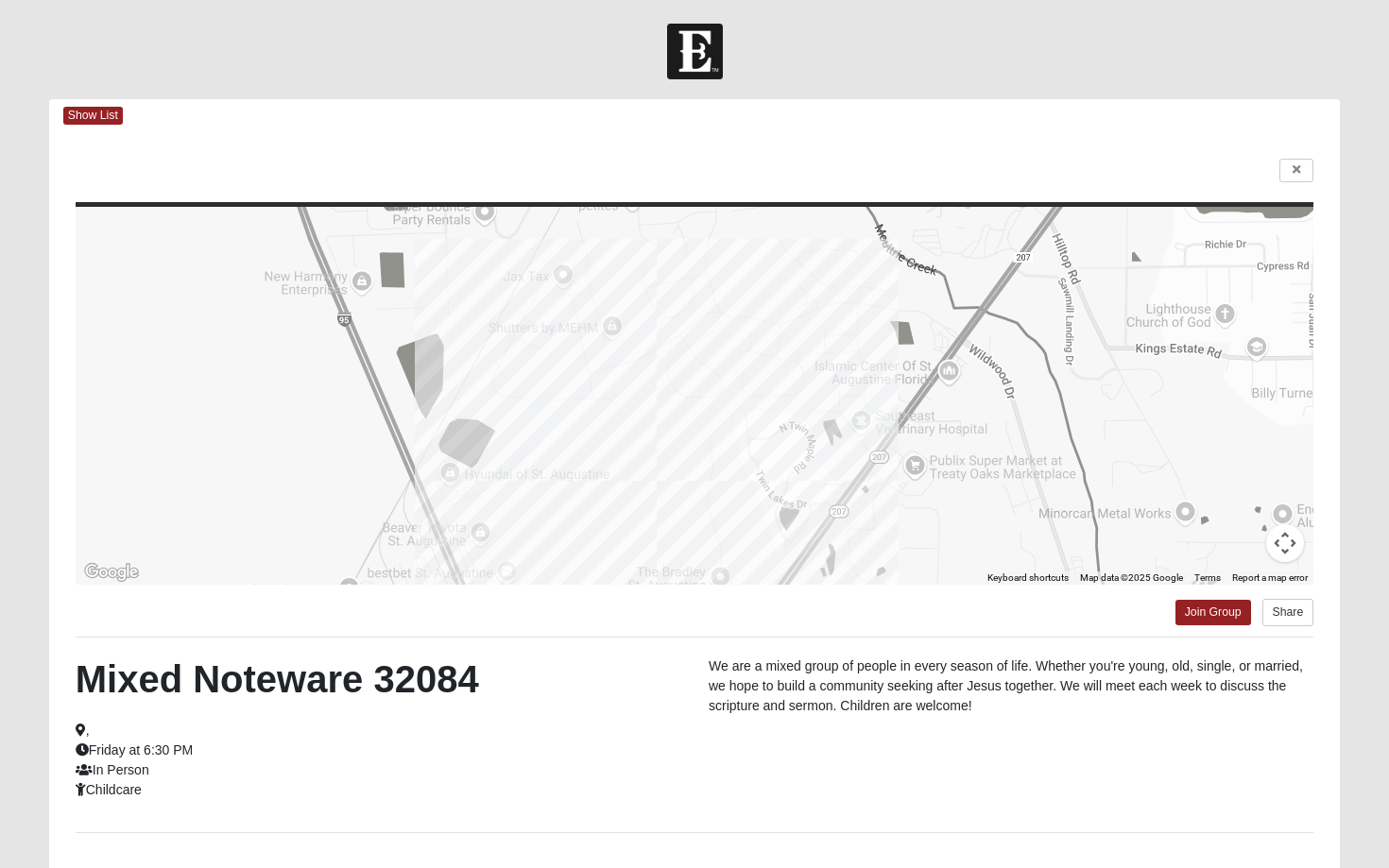 click on "Log In
Find A Group
Error
Show List
Loading Groups" at bounding box center [694, 511] 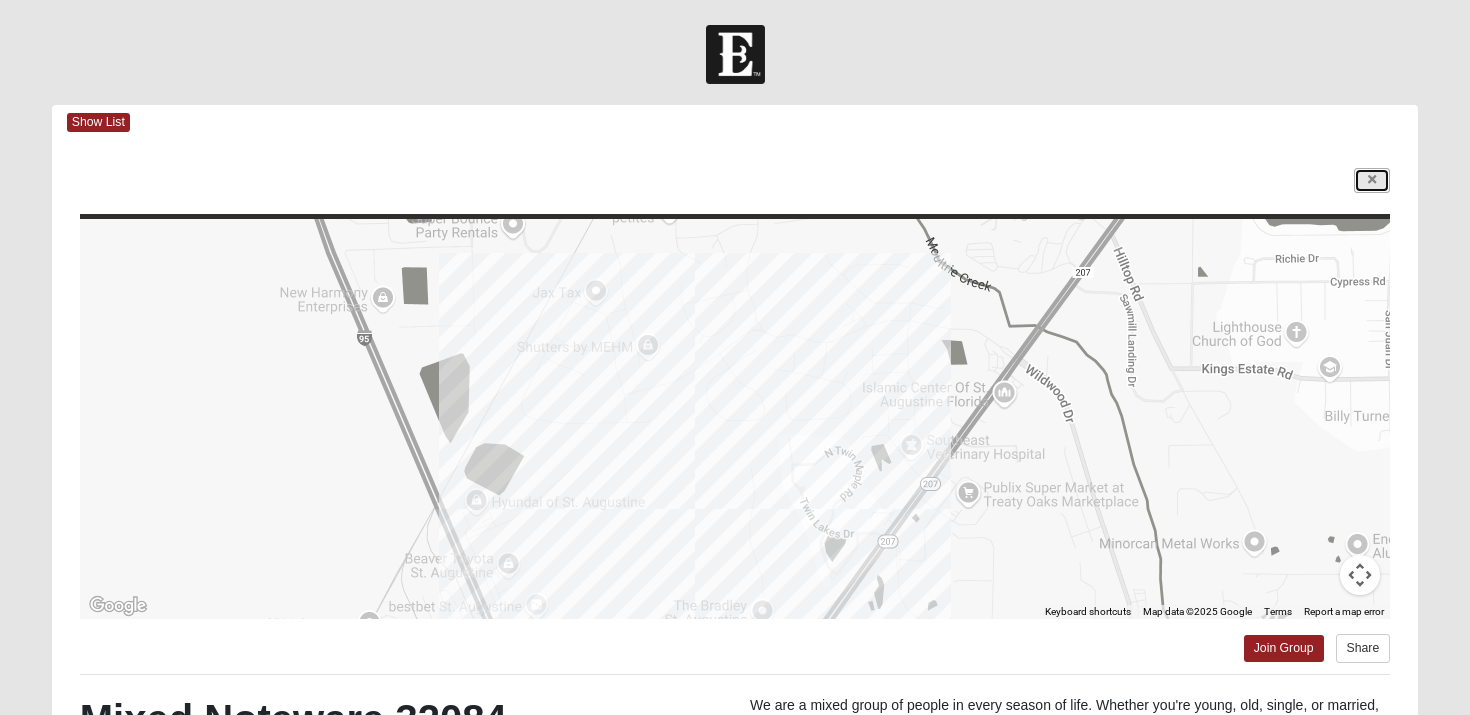 click at bounding box center (1372, 180) 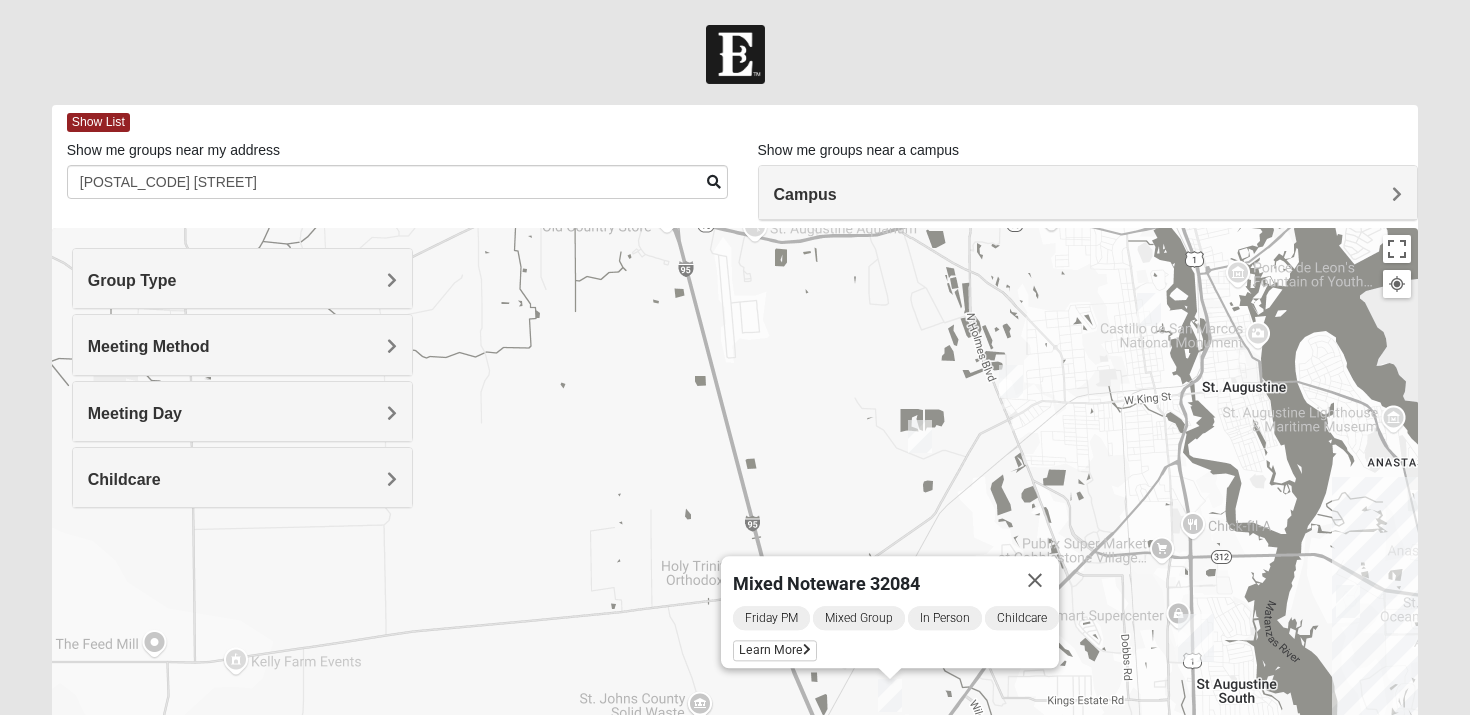 click on "Campus" at bounding box center (1088, 193) 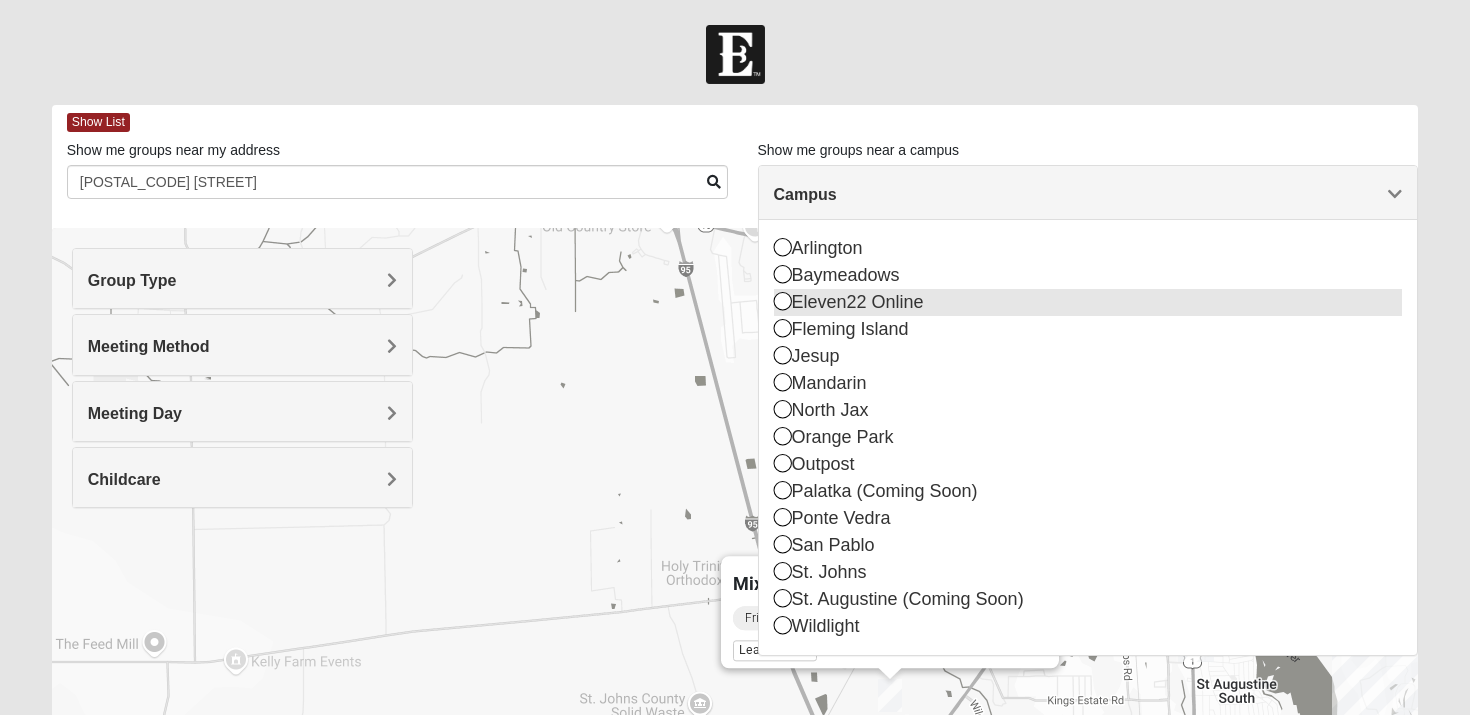 click at bounding box center (783, 301) 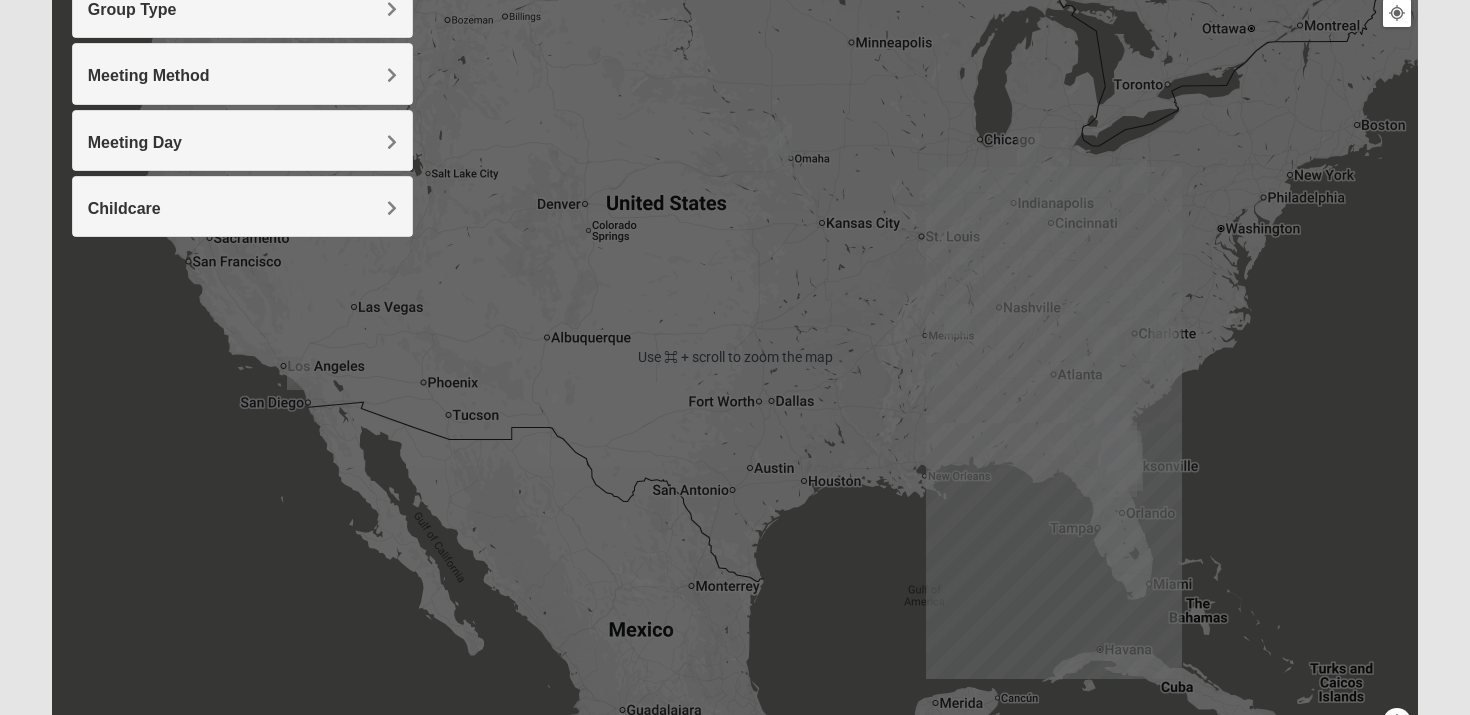 scroll, scrollTop: 275, scrollLeft: 0, axis: vertical 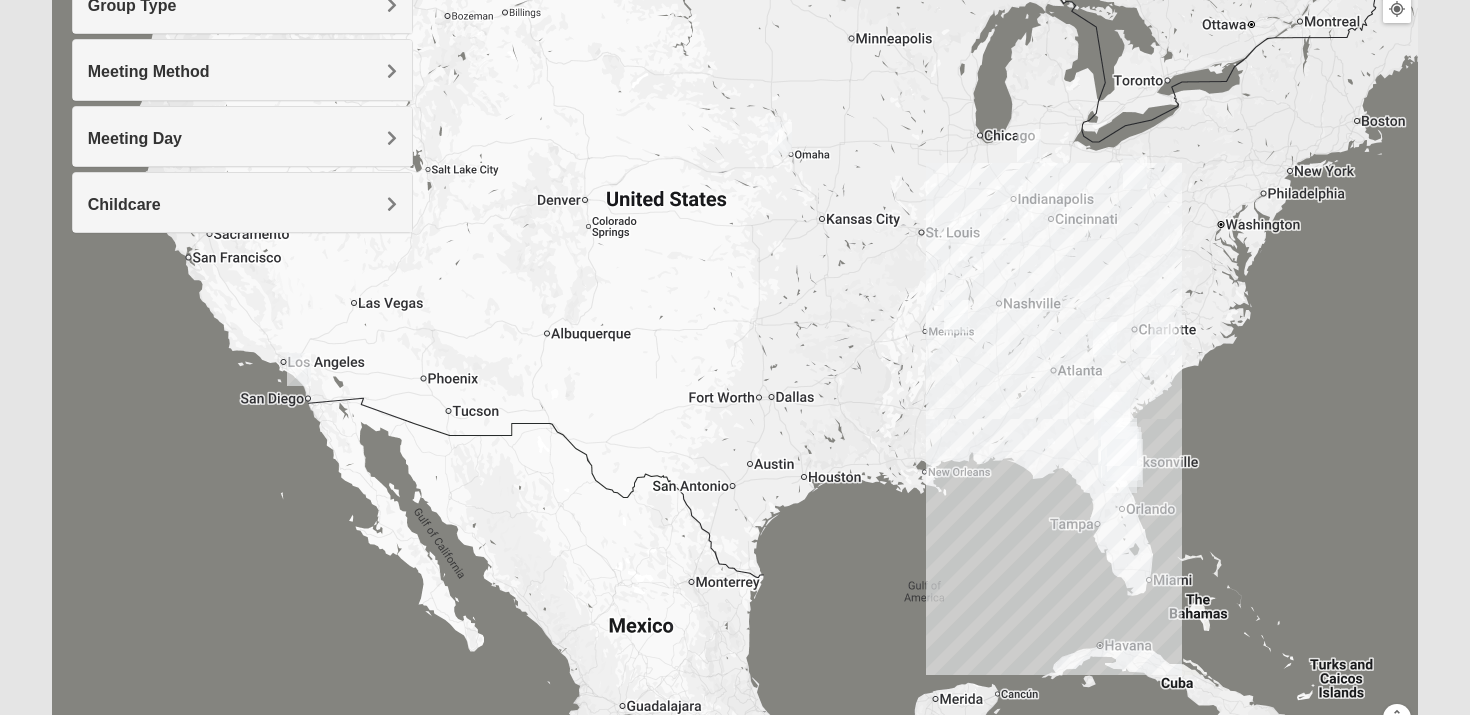 click at bounding box center (735, 353) 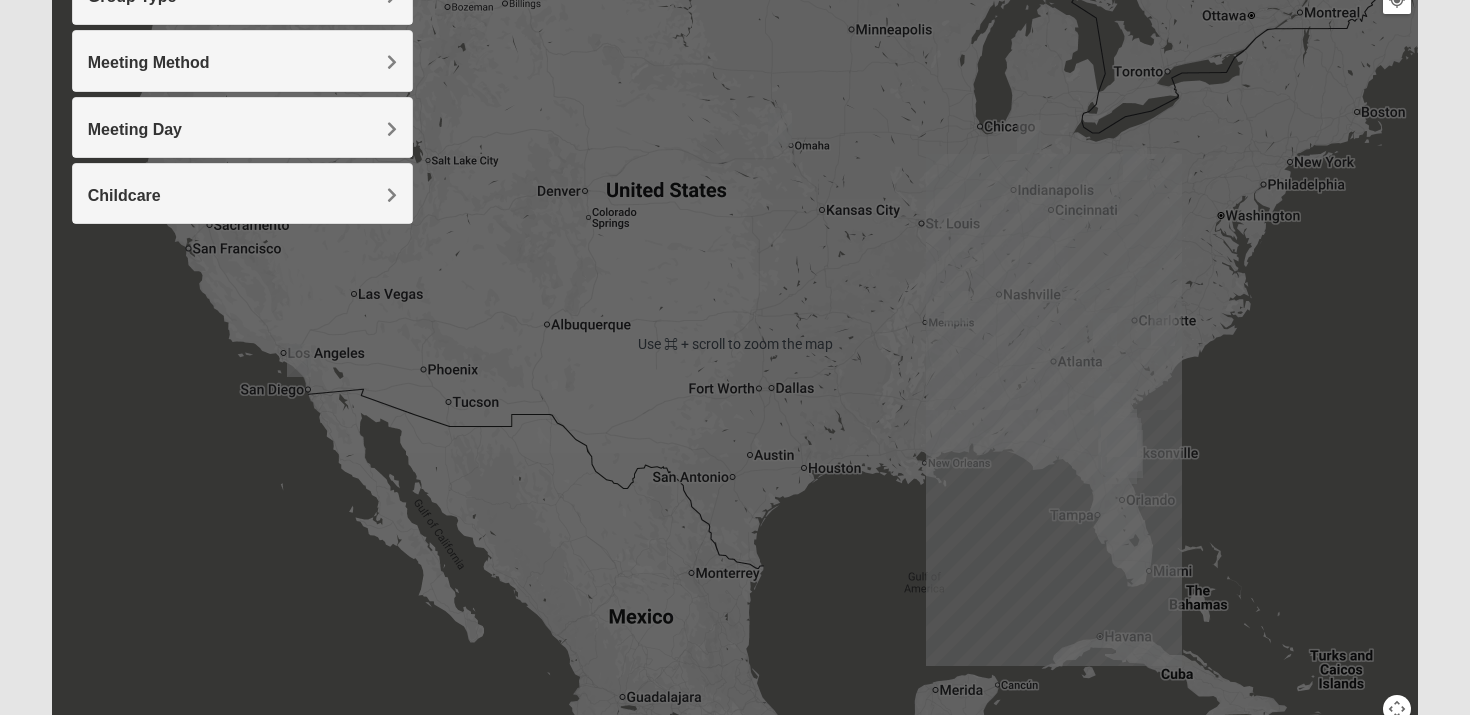 scroll, scrollTop: 274, scrollLeft: 0, axis: vertical 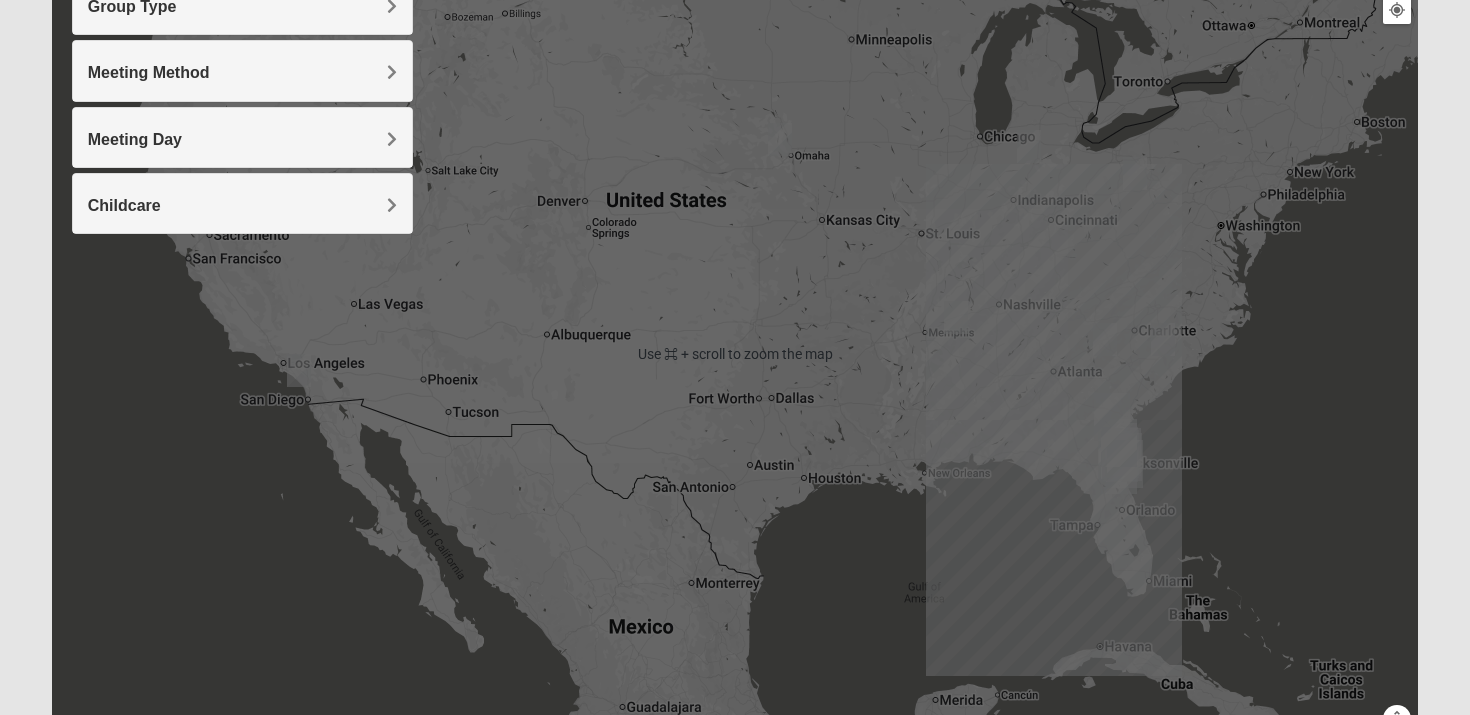 click at bounding box center [735, 354] 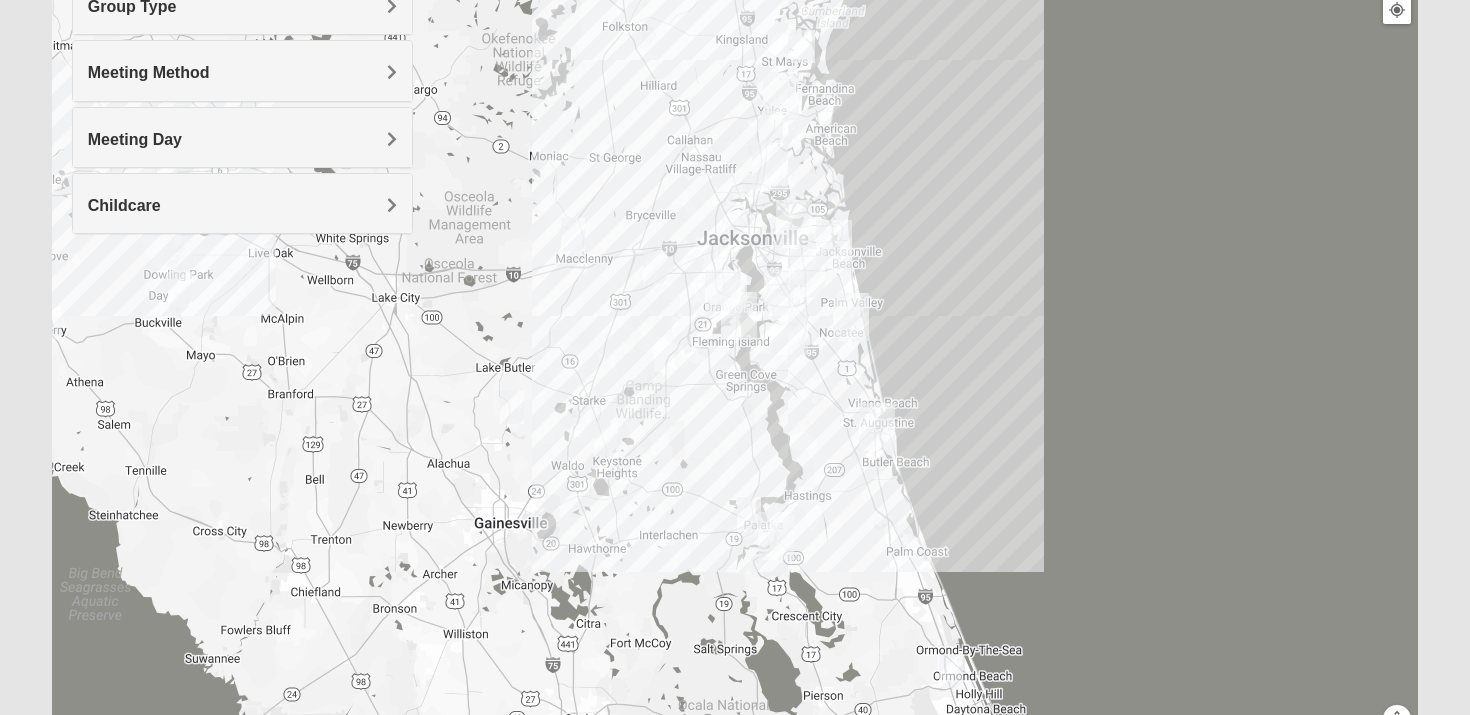 click at bounding box center (735, 354) 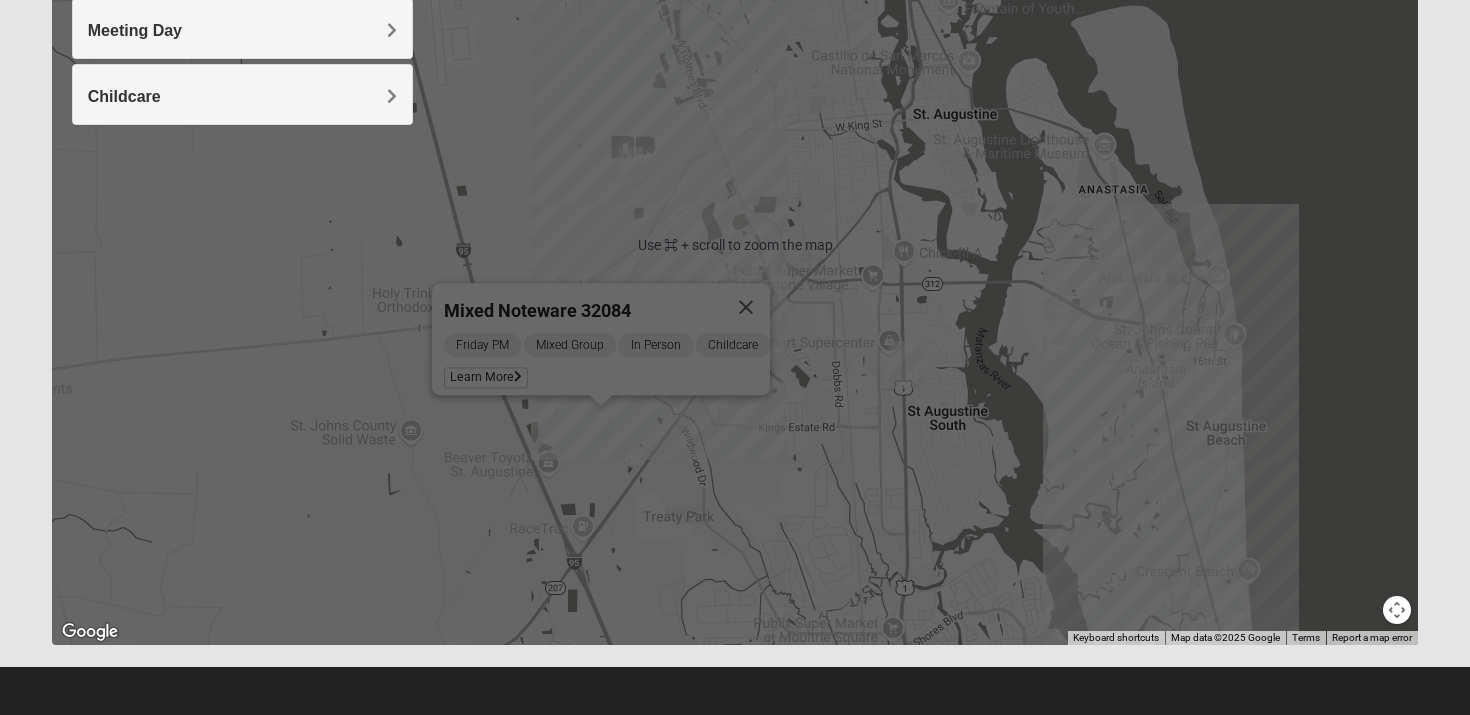 scroll, scrollTop: 386, scrollLeft: 0, axis: vertical 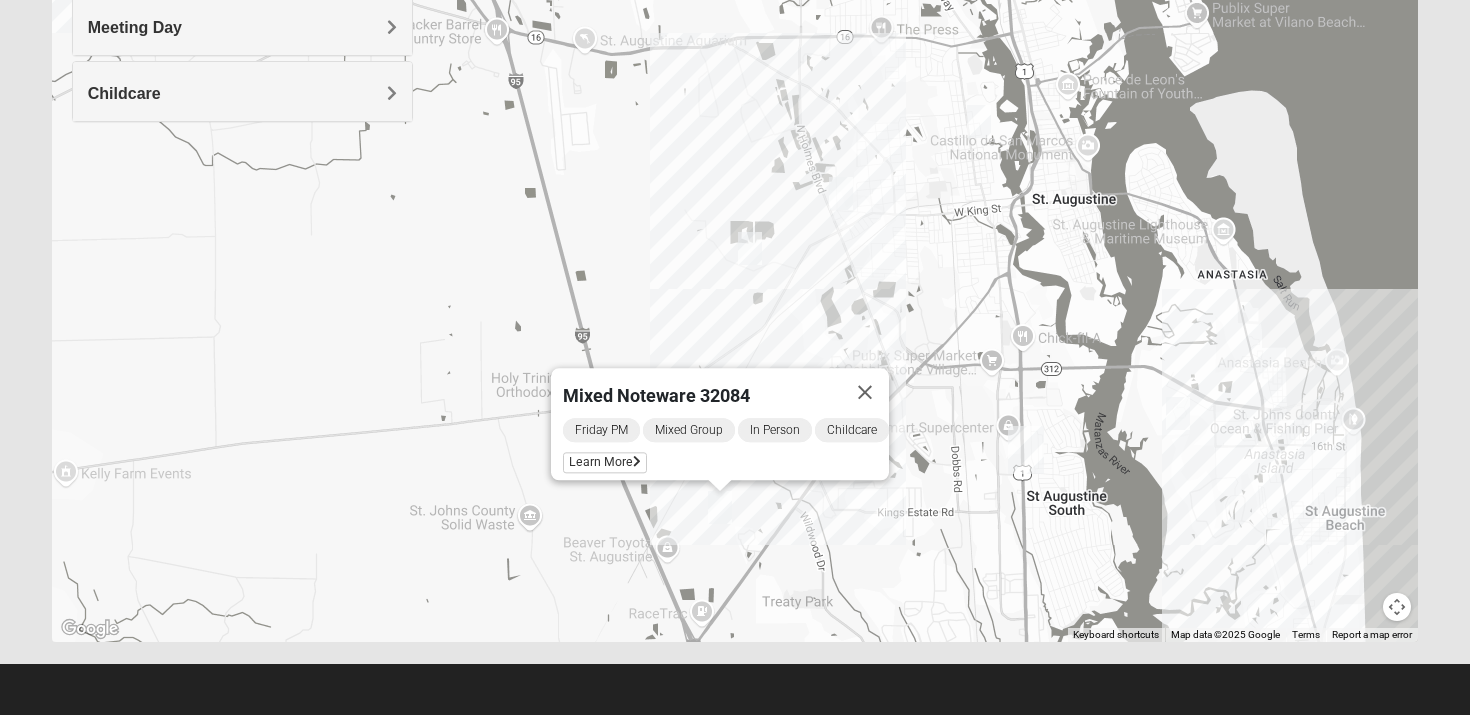 drag, startPoint x: 1067, startPoint y: 523, endPoint x: 1187, endPoint y: 608, distance: 147.05441 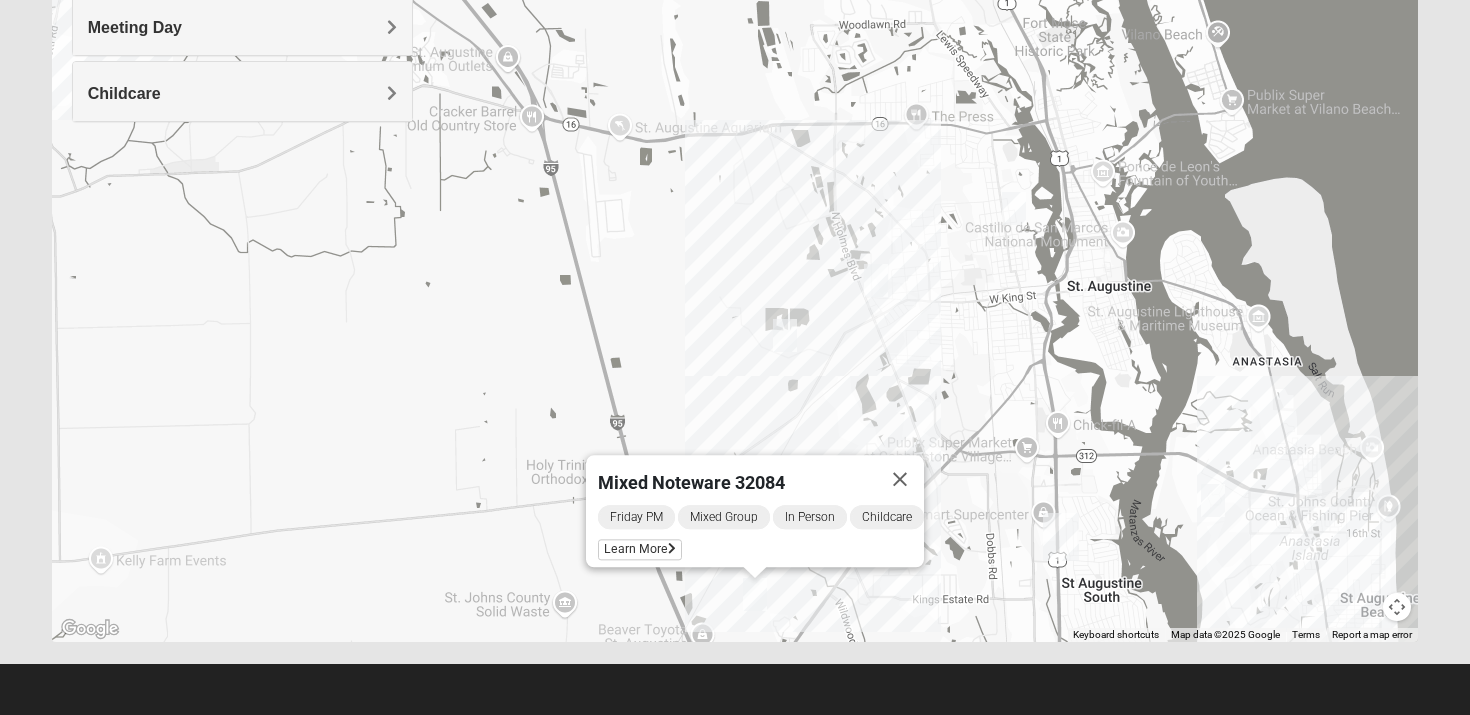 drag, startPoint x: 952, startPoint y: 351, endPoint x: 988, endPoint y: 445, distance: 100.65784 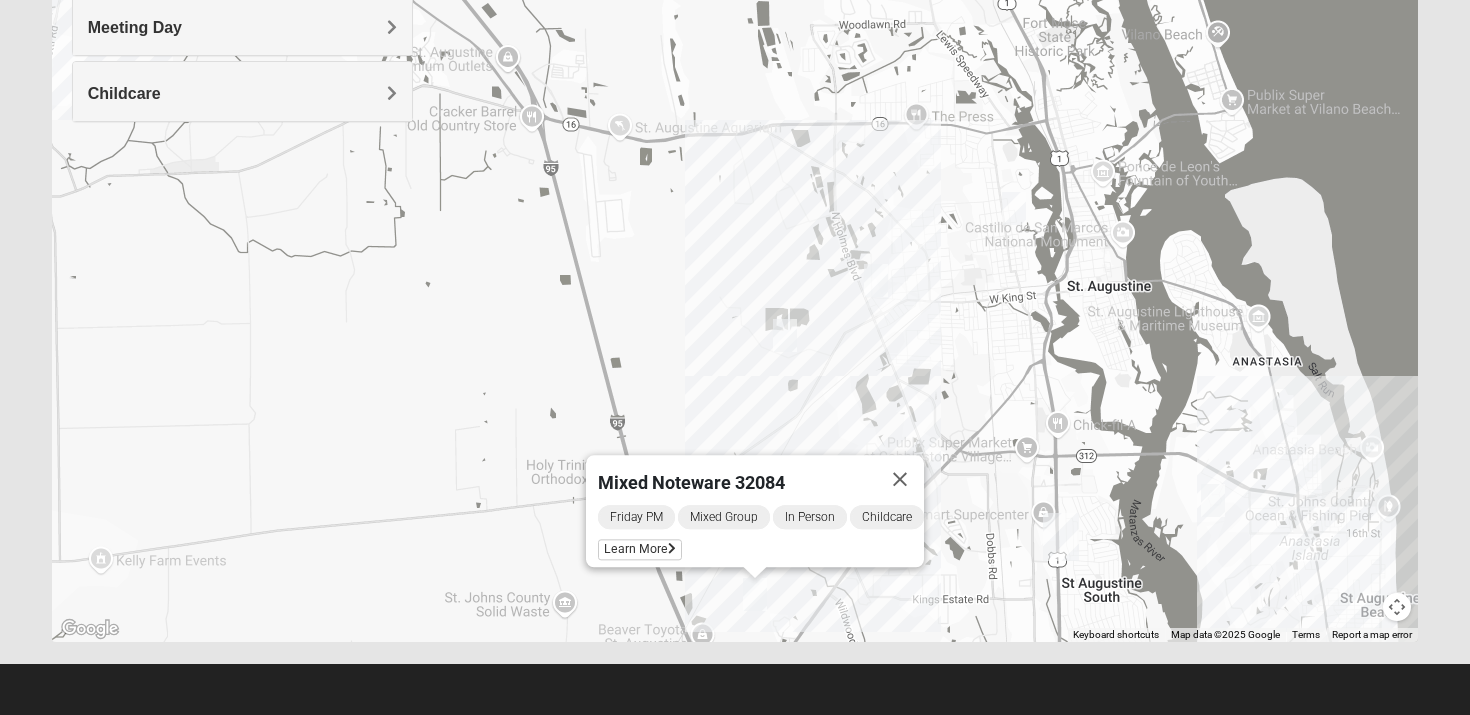 click at bounding box center (785, 335) 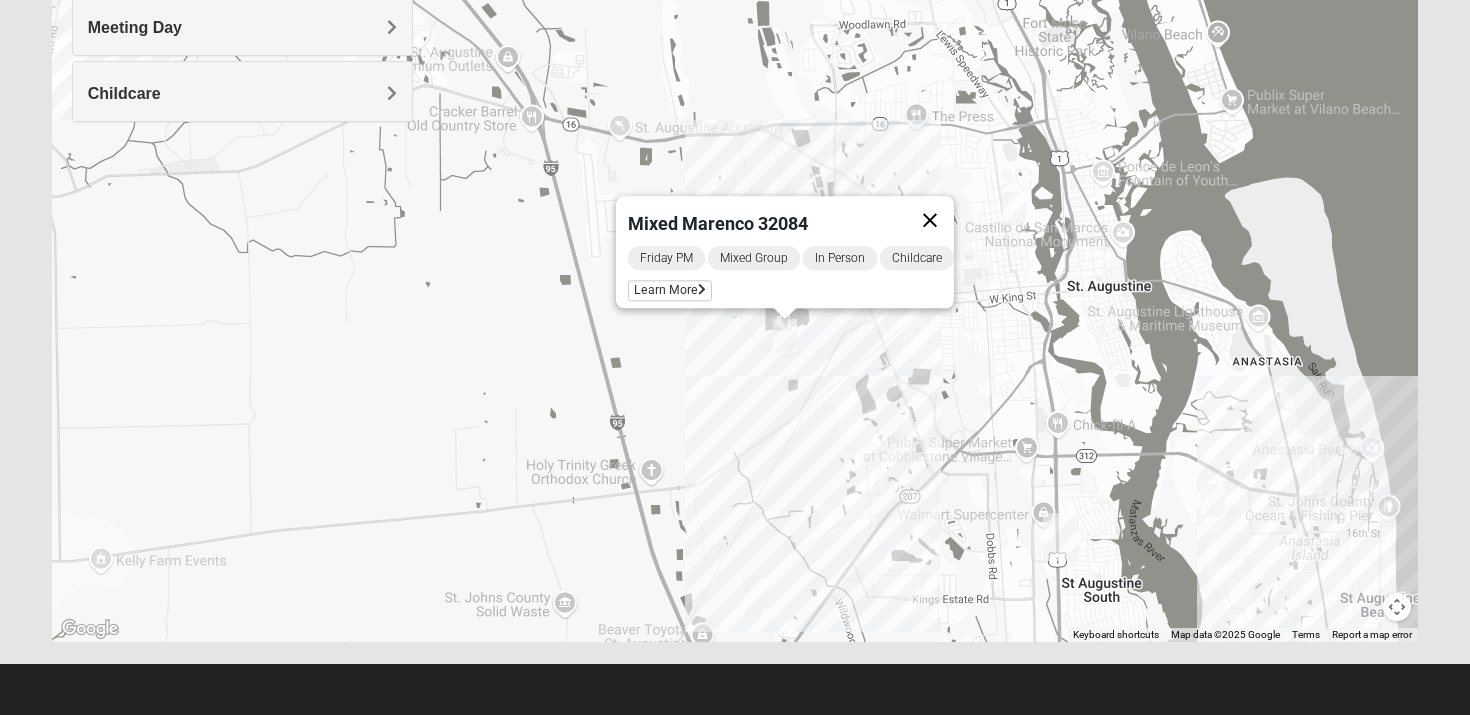click at bounding box center (930, 220) 